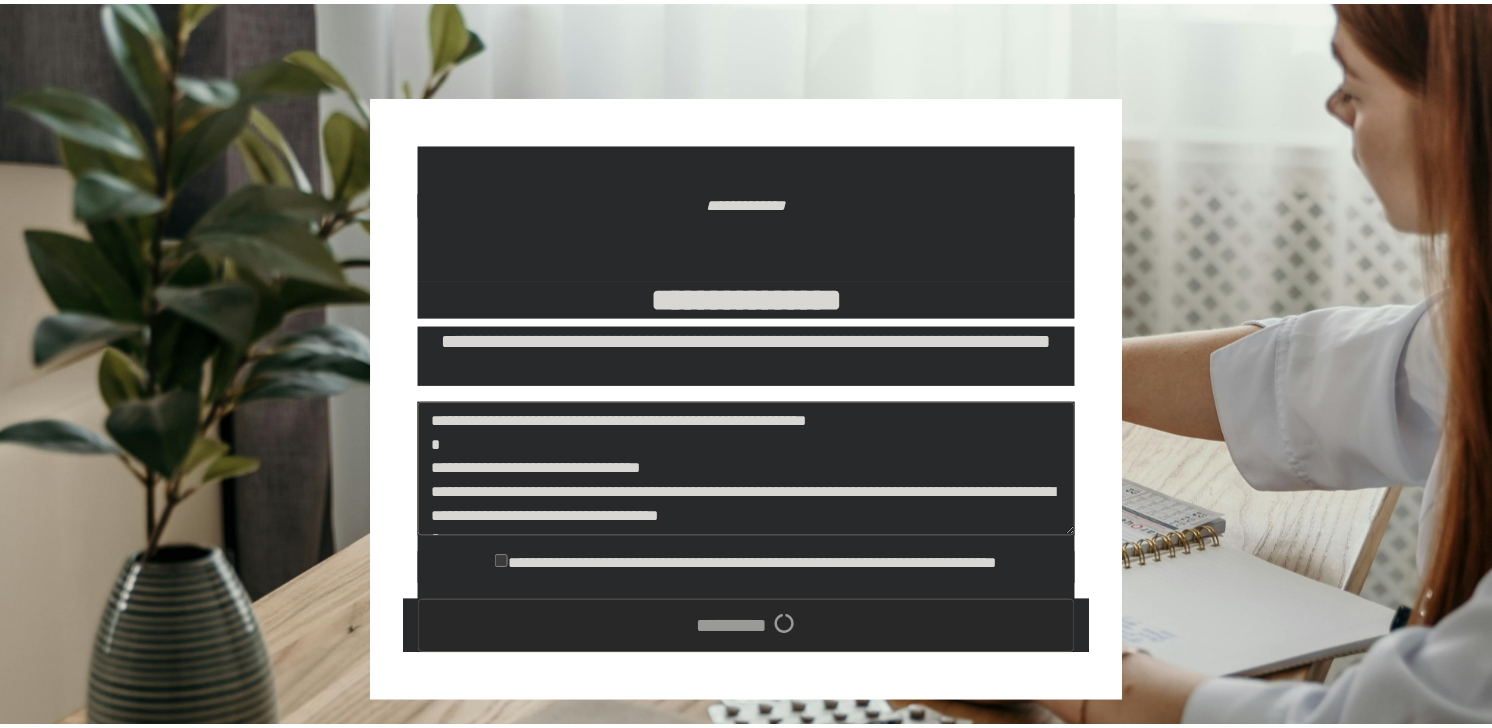 scroll, scrollTop: 0, scrollLeft: 0, axis: both 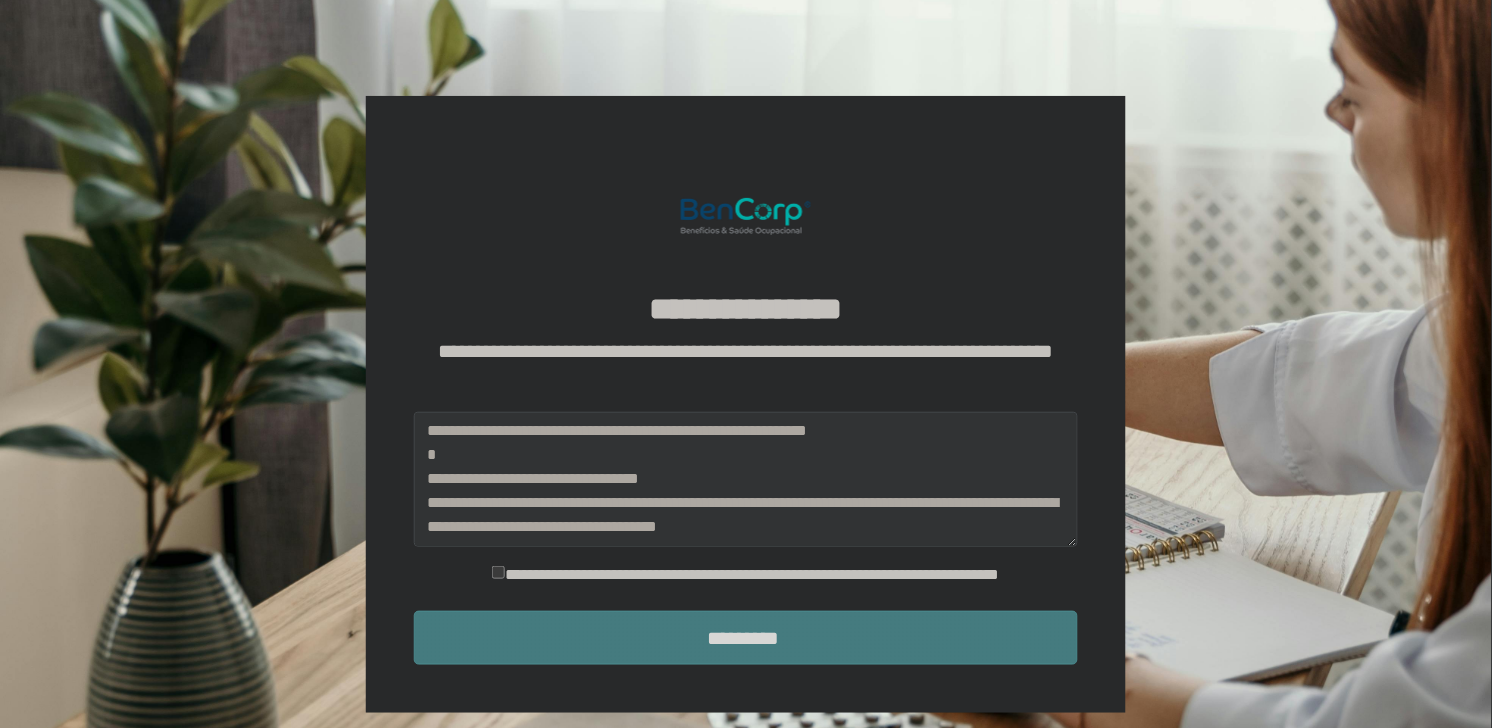 click on "*********" at bounding box center (746, 638) 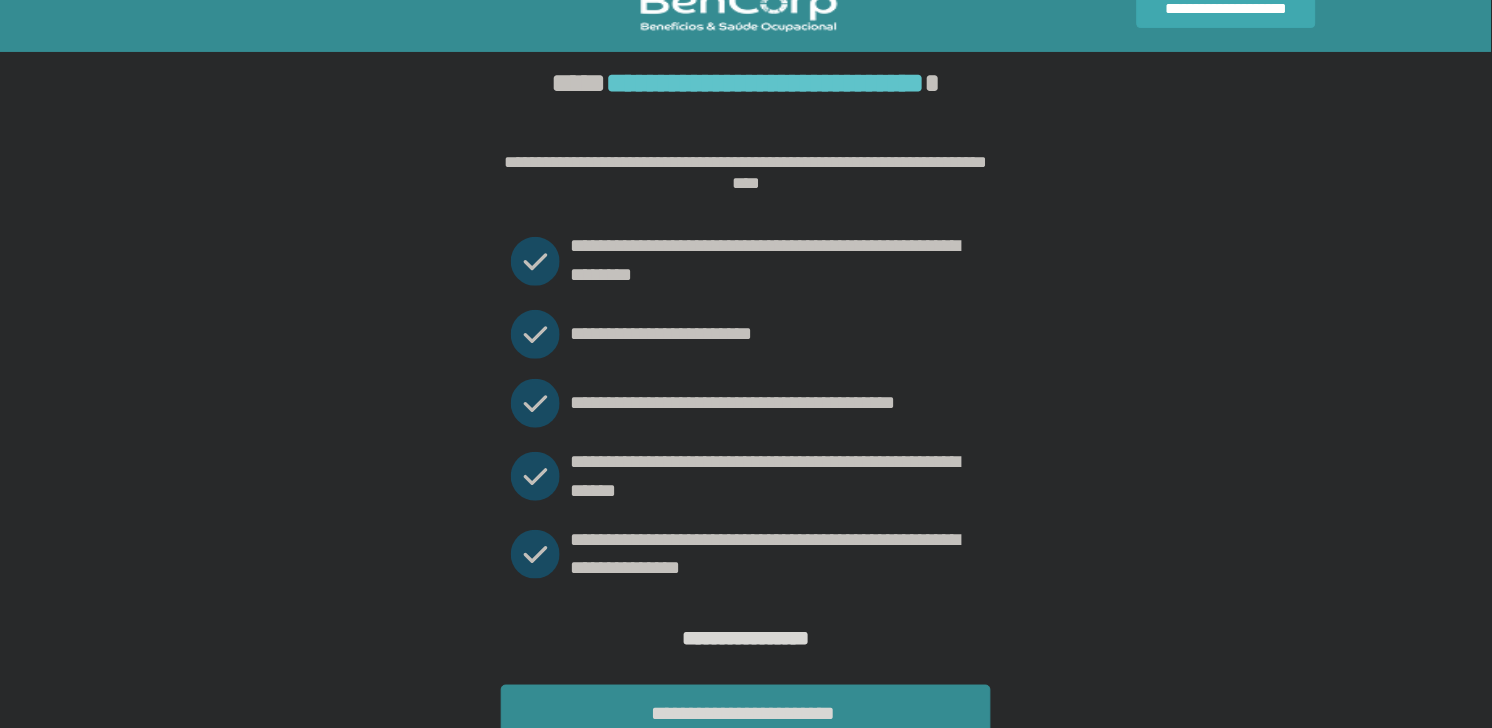 scroll, scrollTop: 47, scrollLeft: 0, axis: vertical 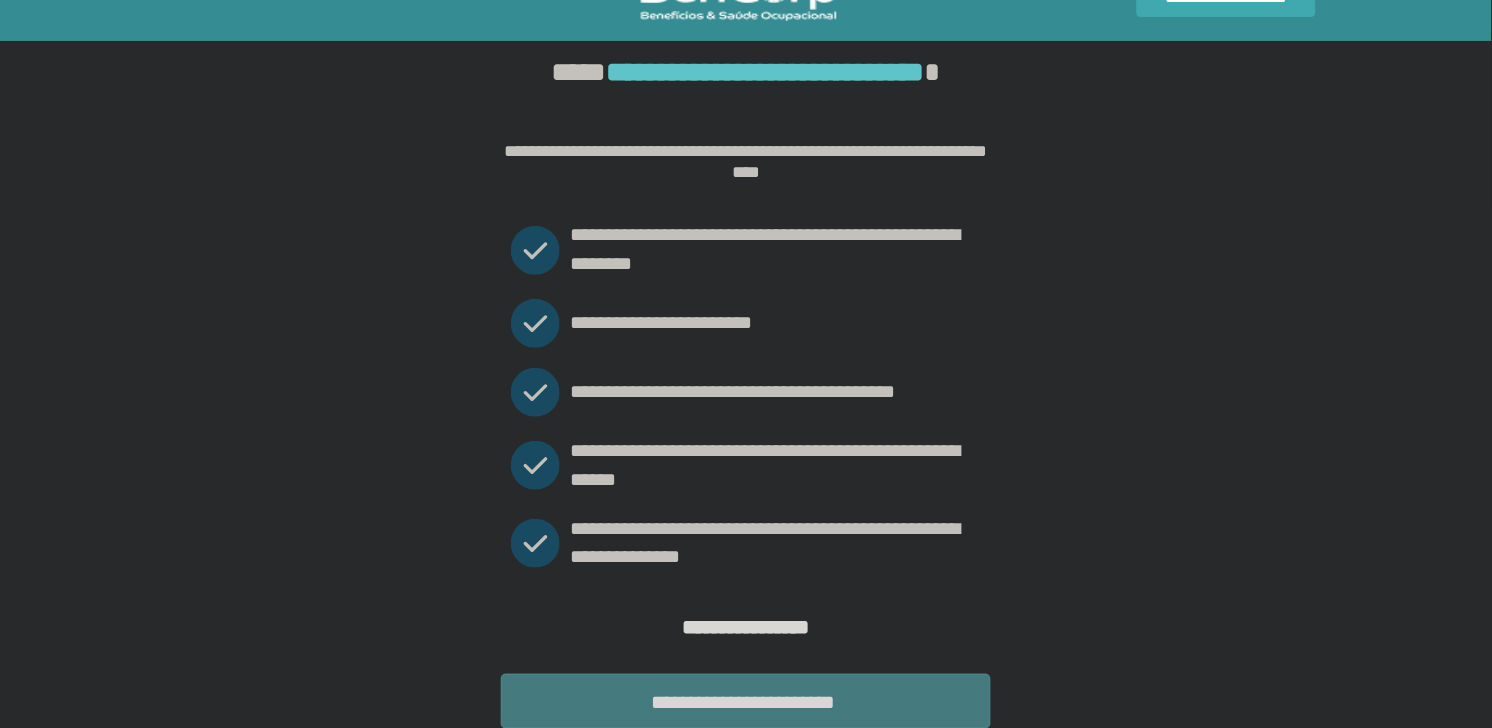 click on "**********" at bounding box center (746, 701) 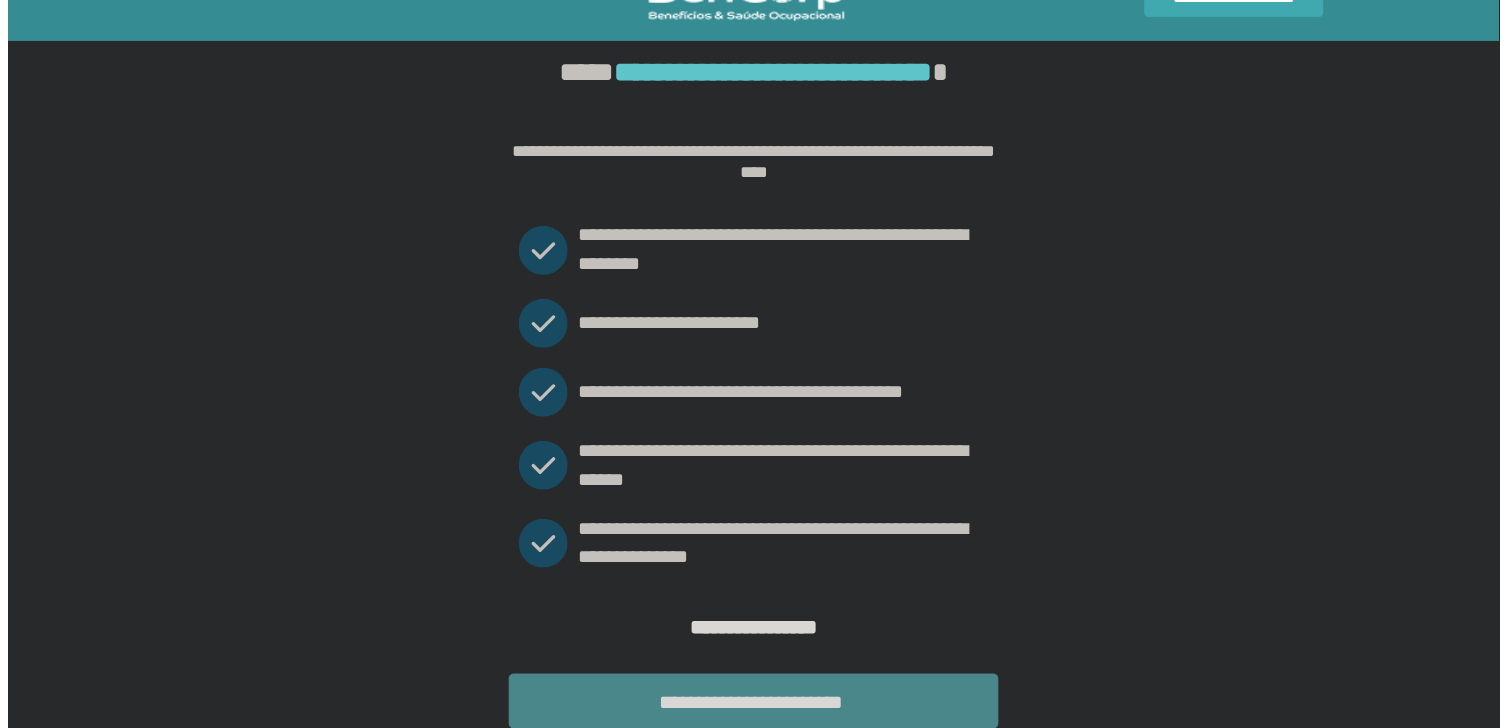 scroll, scrollTop: 0, scrollLeft: 0, axis: both 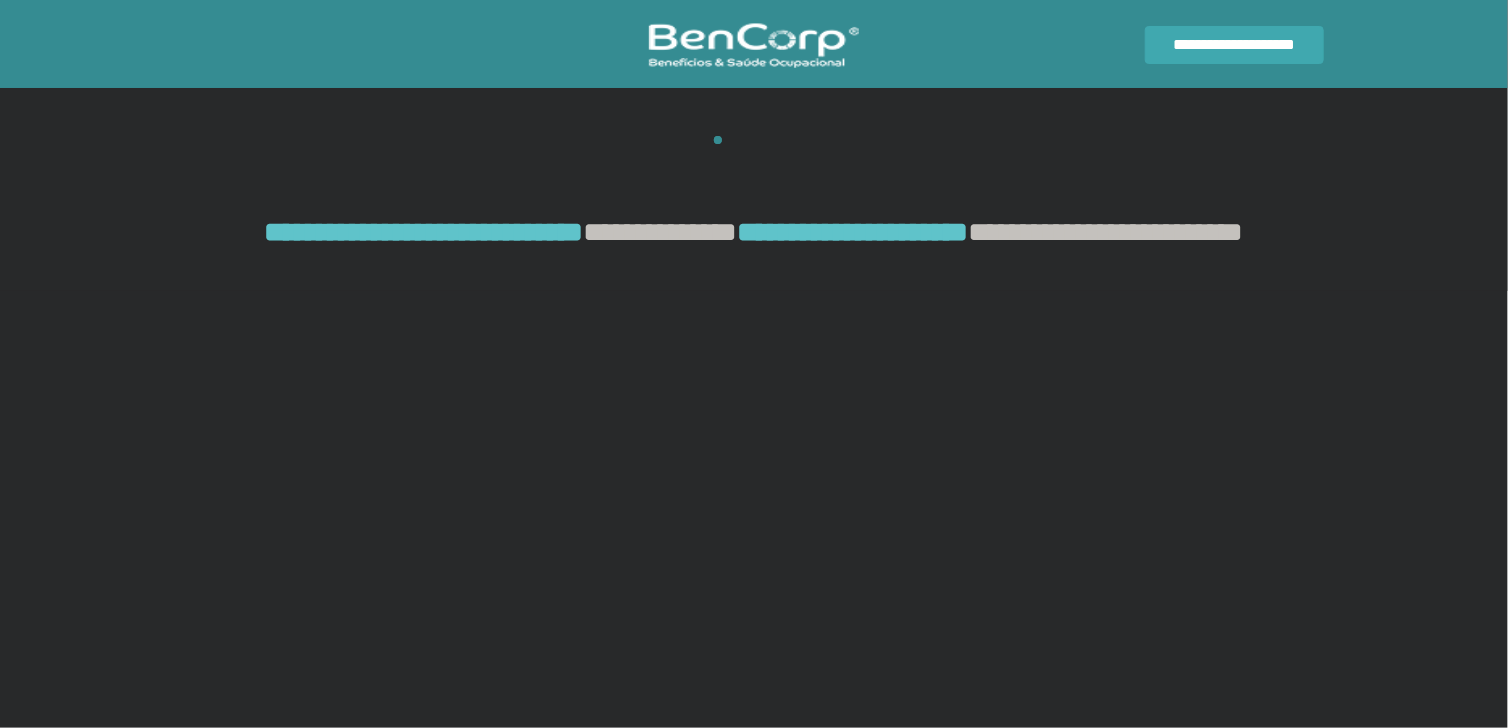 click on "**********" at bounding box center [754, 145] 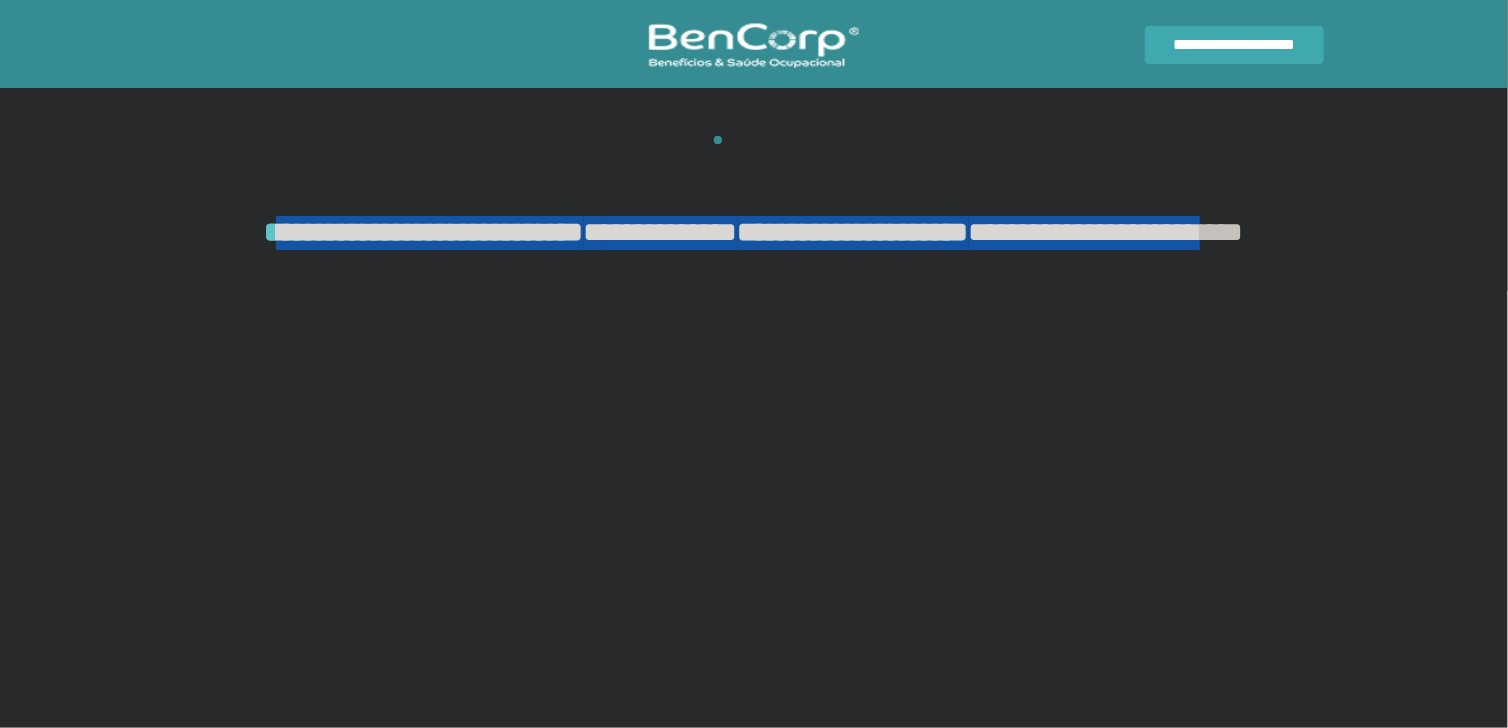 drag, startPoint x: 241, startPoint y: 228, endPoint x: 783, endPoint y: 268, distance: 543.474 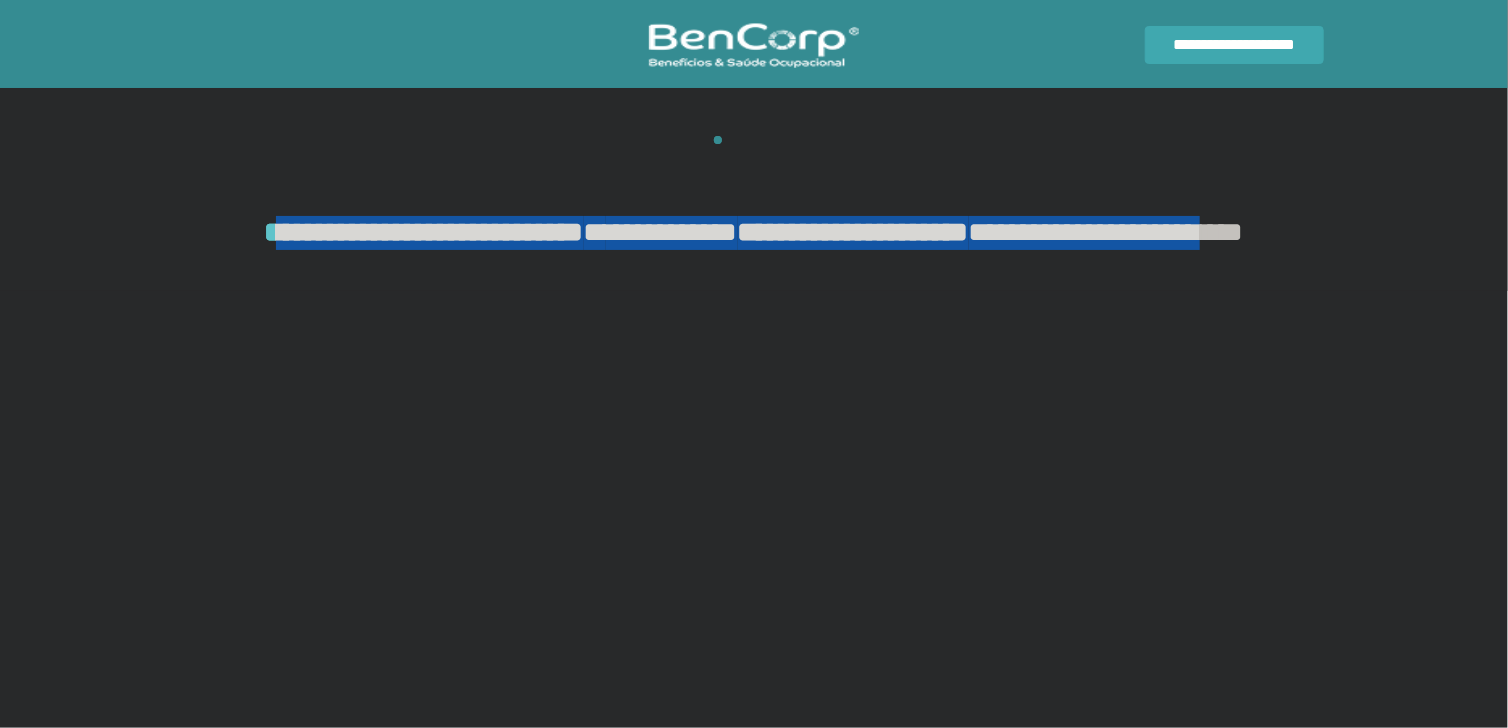 click on "**********" at bounding box center (754, 249) 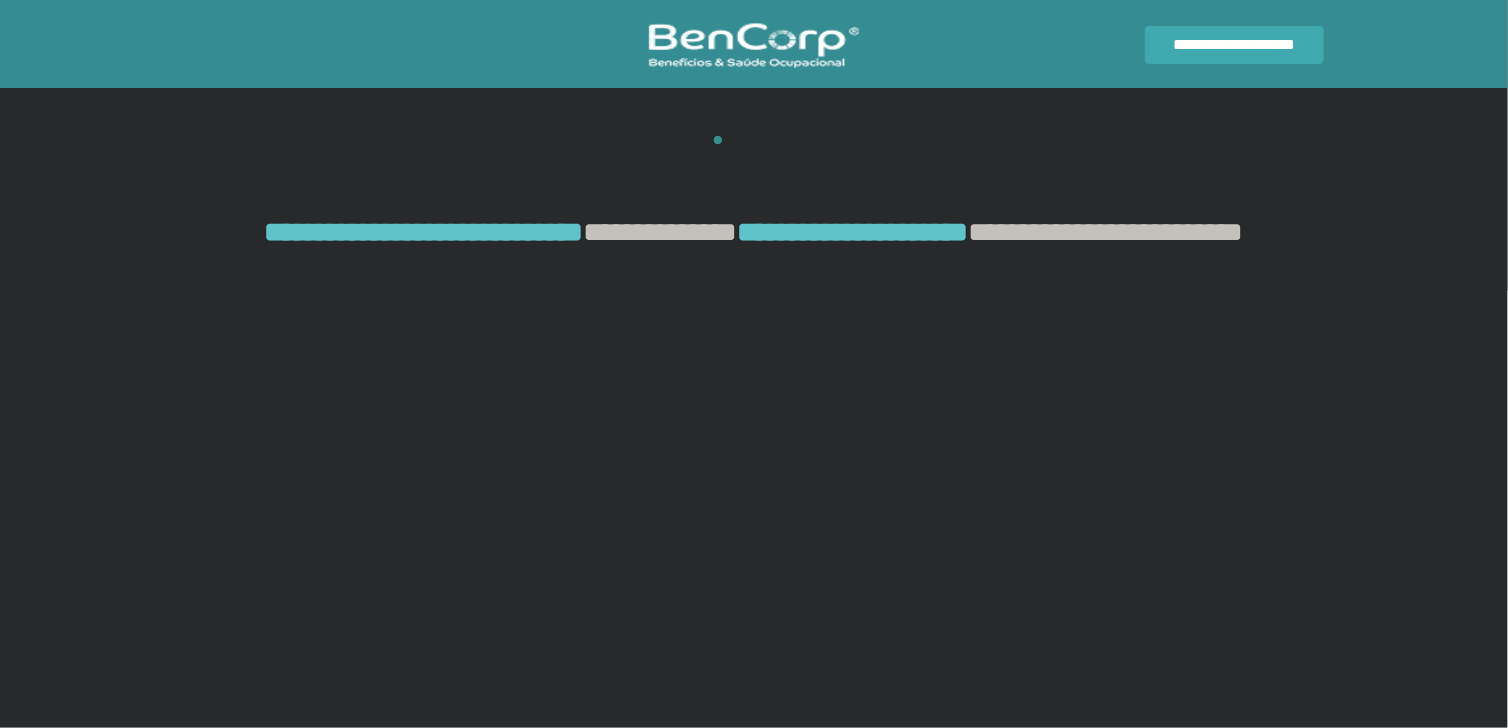 click at bounding box center (754, 176) 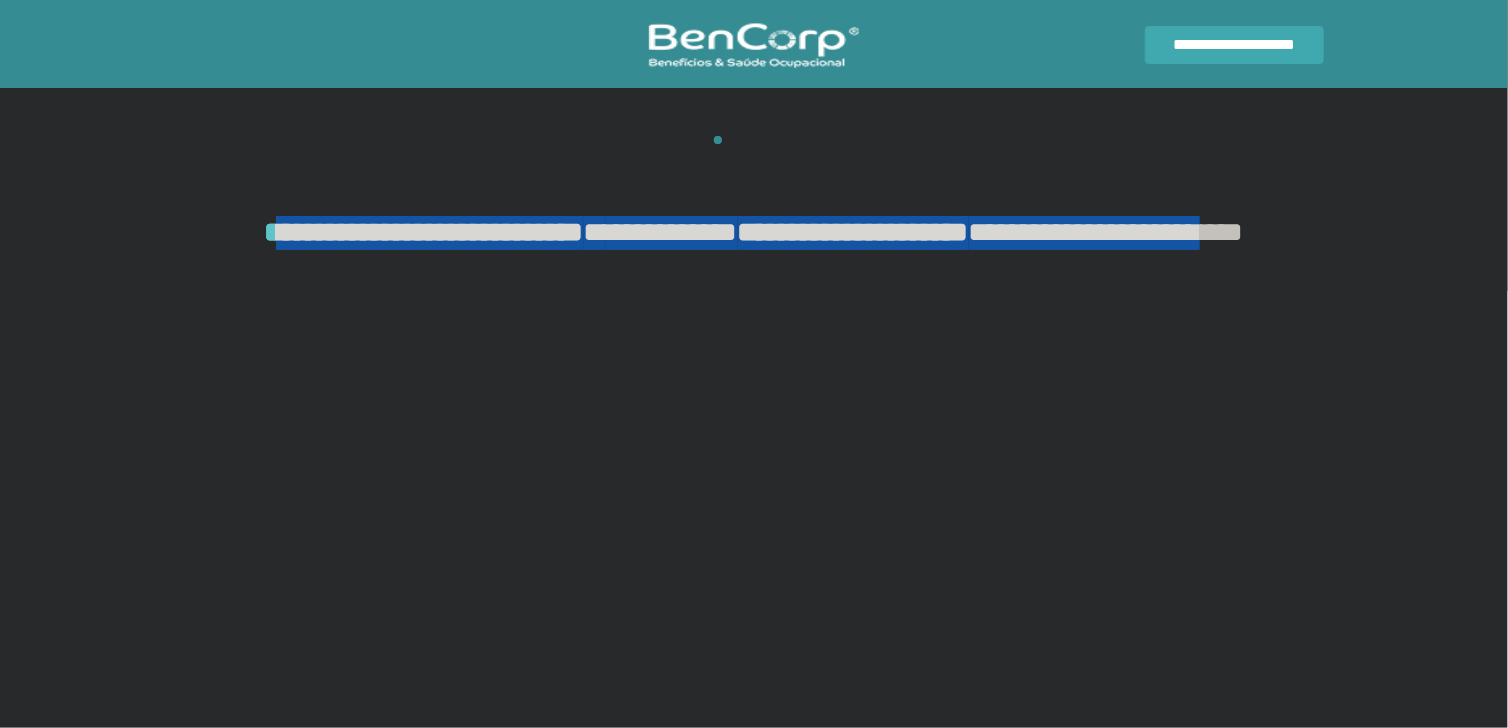 drag, startPoint x: 785, startPoint y: 271, endPoint x: 238, endPoint y: 236, distance: 548.1186 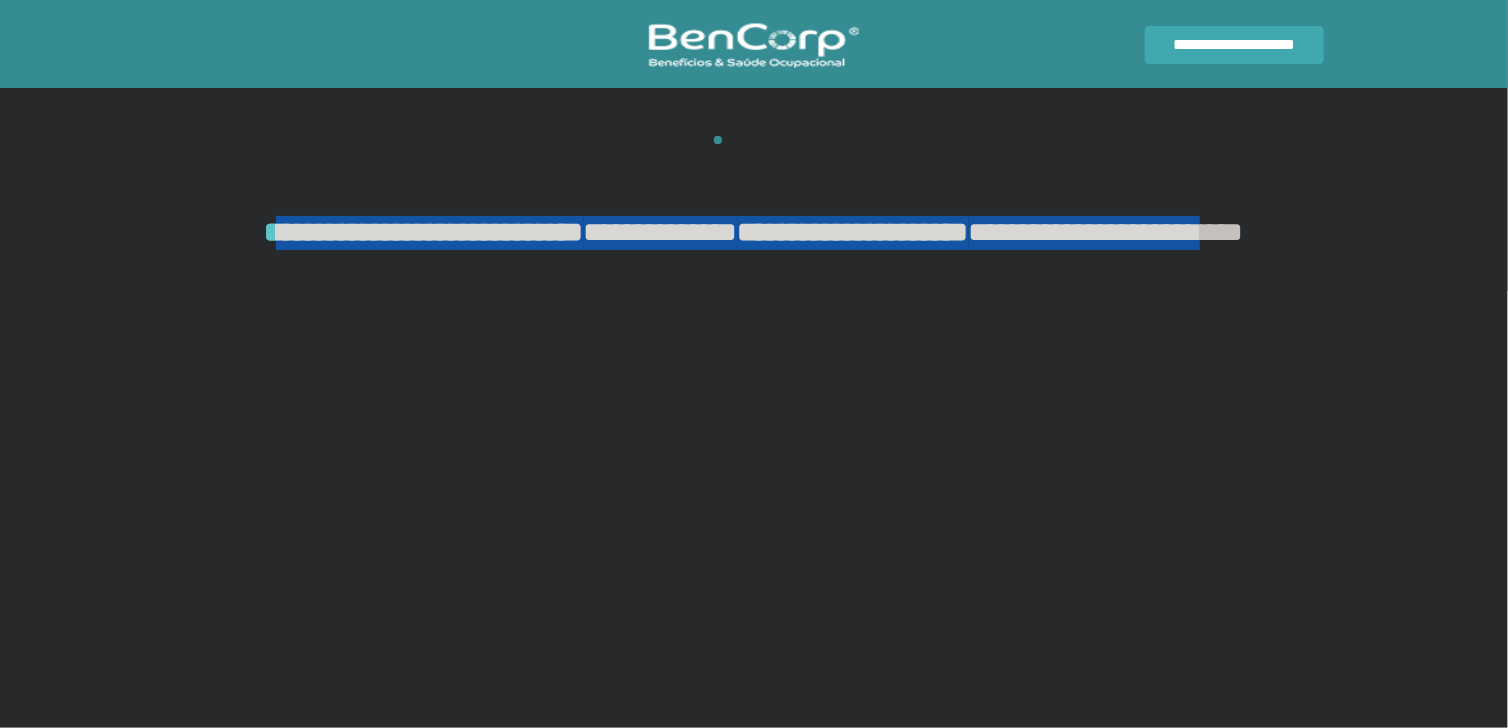 click on "**********" at bounding box center [754, 249] 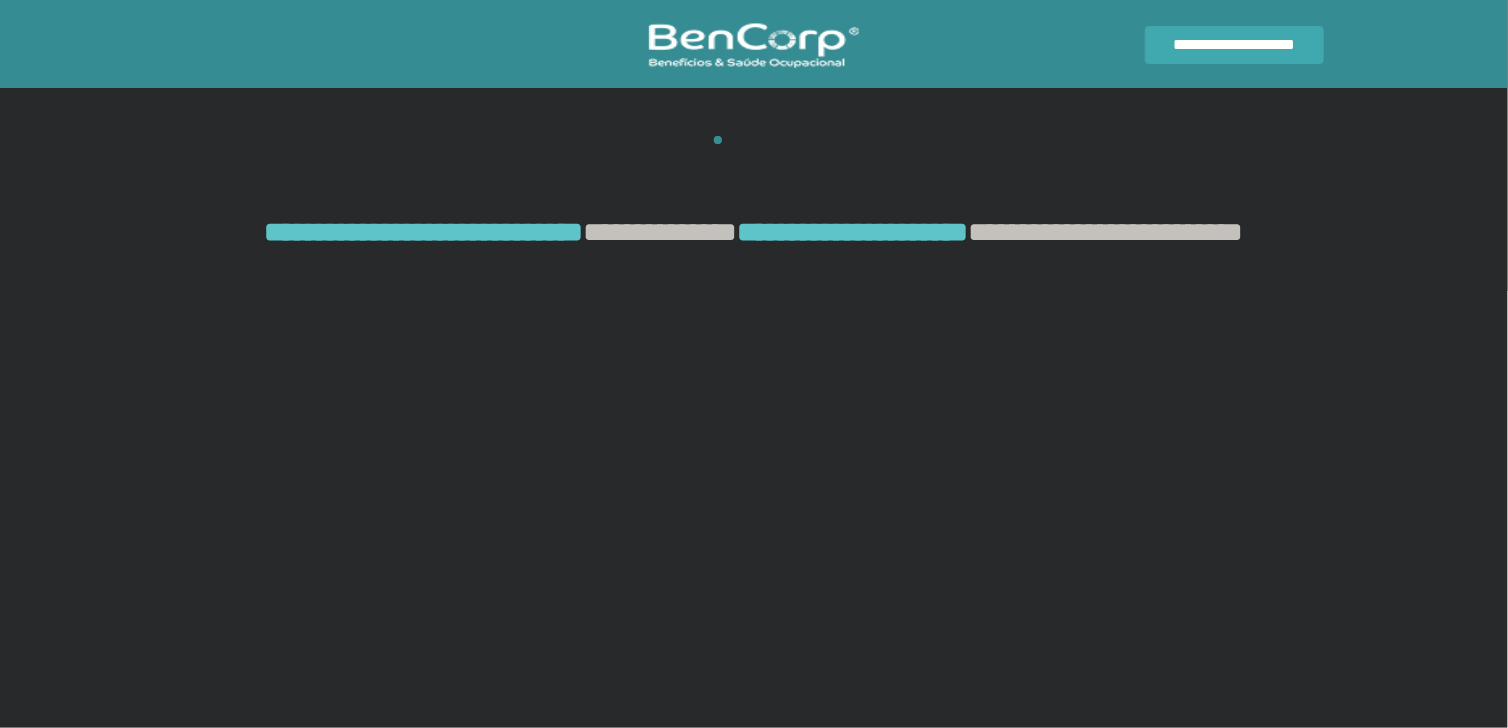 click on "**********" at bounding box center (754, 213) 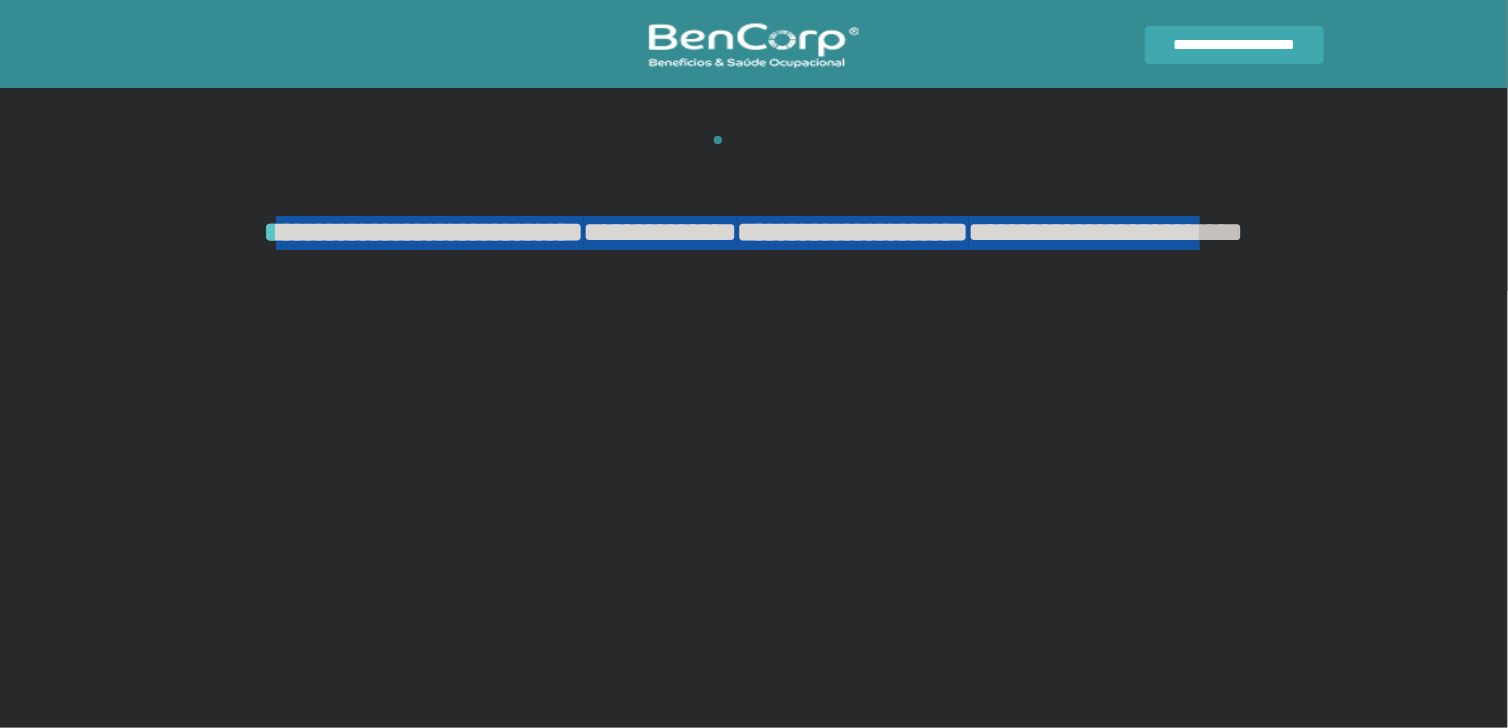drag, startPoint x: 239, startPoint y: 233, endPoint x: 786, endPoint y: 267, distance: 548.05566 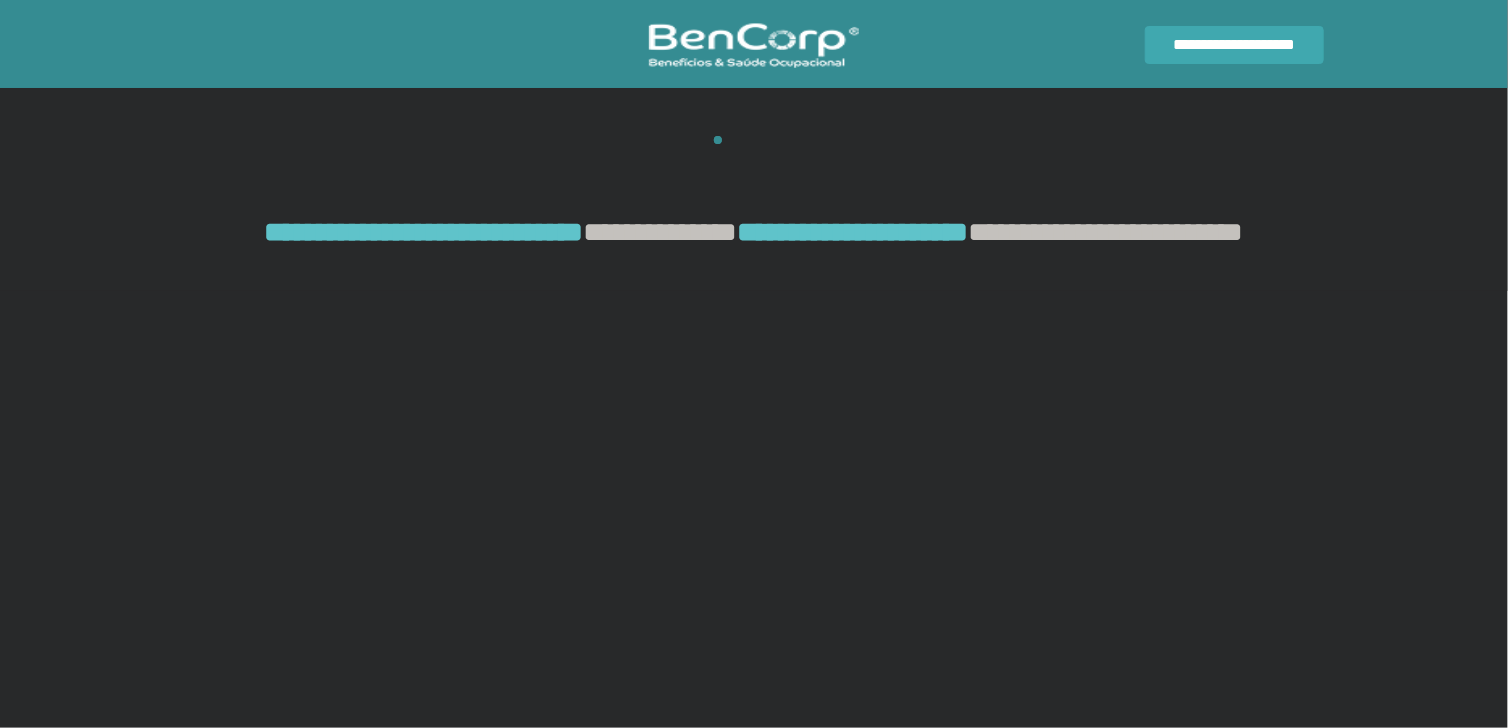 click on "**********" at bounding box center [925, 232] 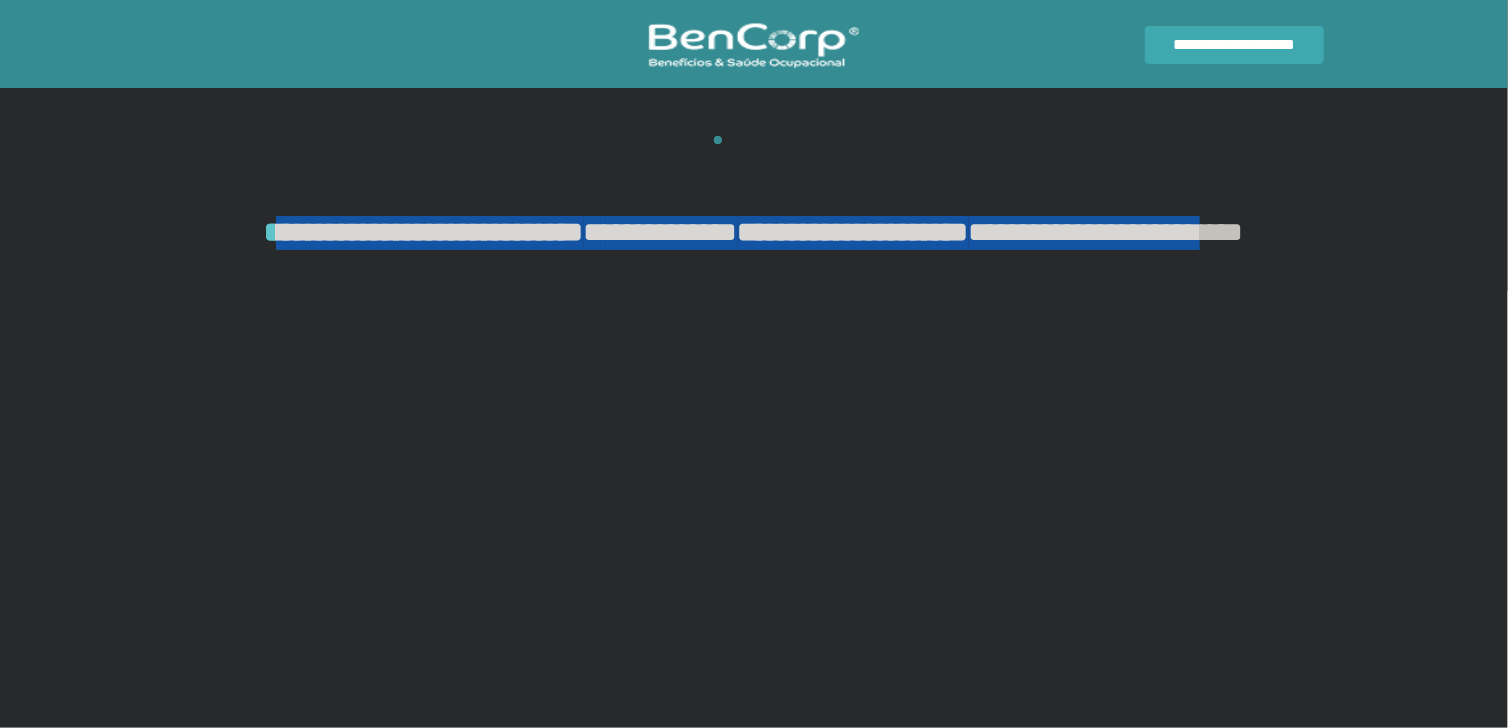 drag, startPoint x: 246, startPoint y: 237, endPoint x: 783, endPoint y: 267, distance: 537.83734 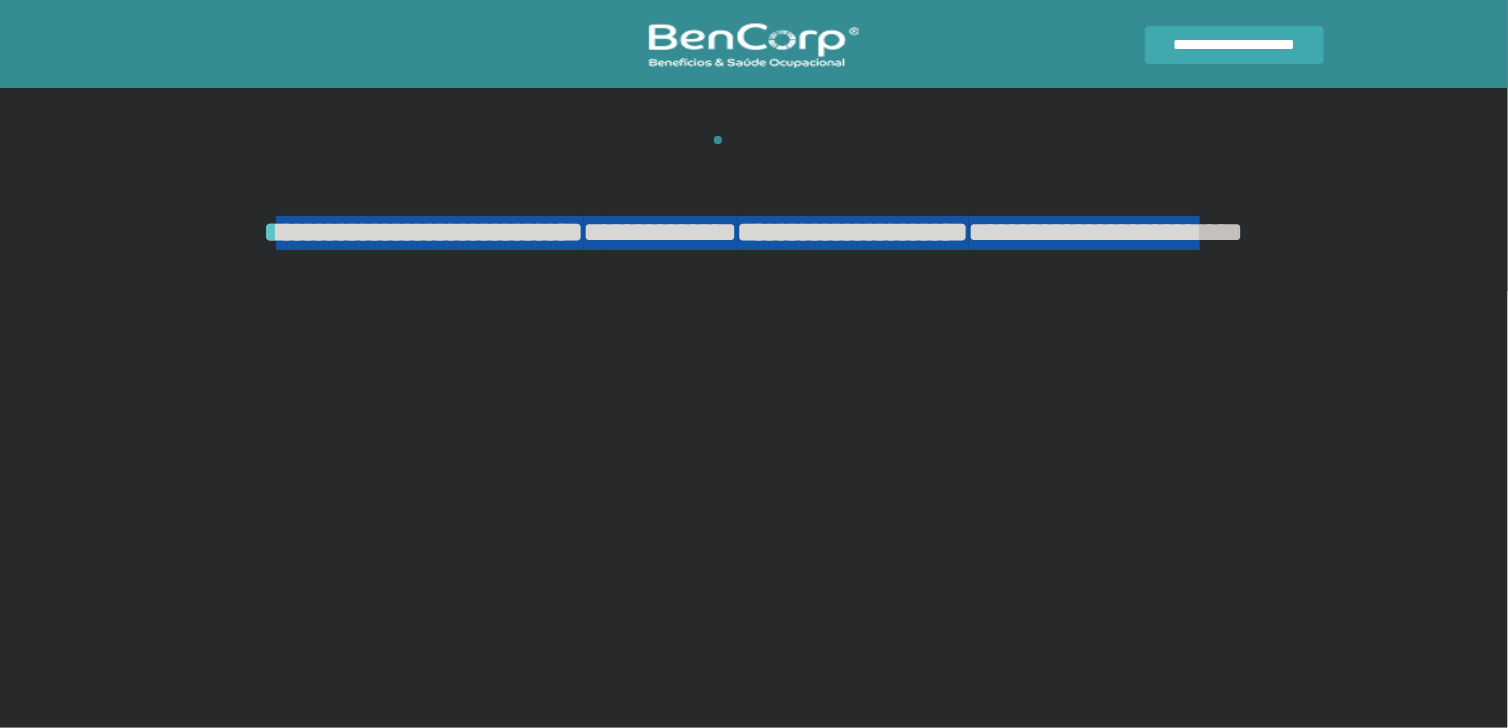 click on "**********" at bounding box center [754, 249] 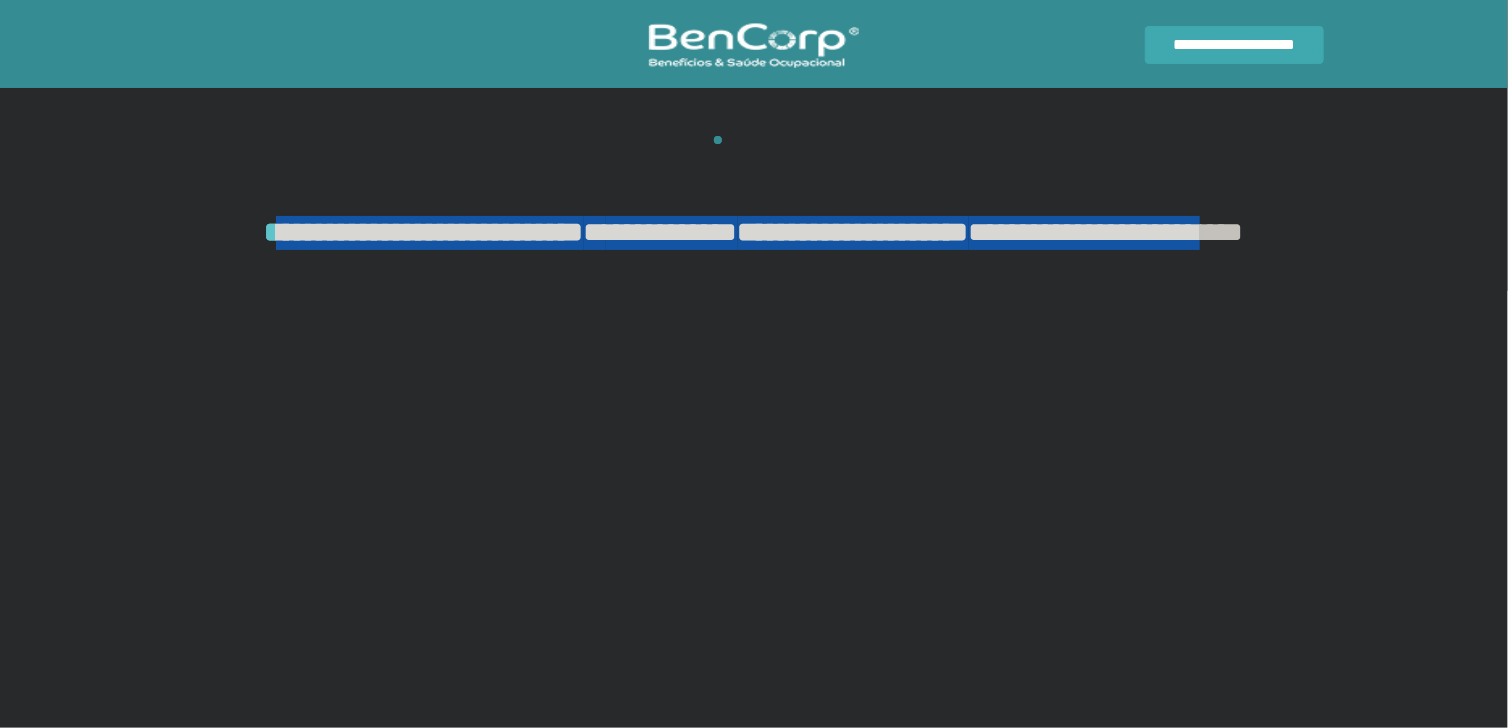 drag, startPoint x: 785, startPoint y: 278, endPoint x: 233, endPoint y: 233, distance: 553.8312 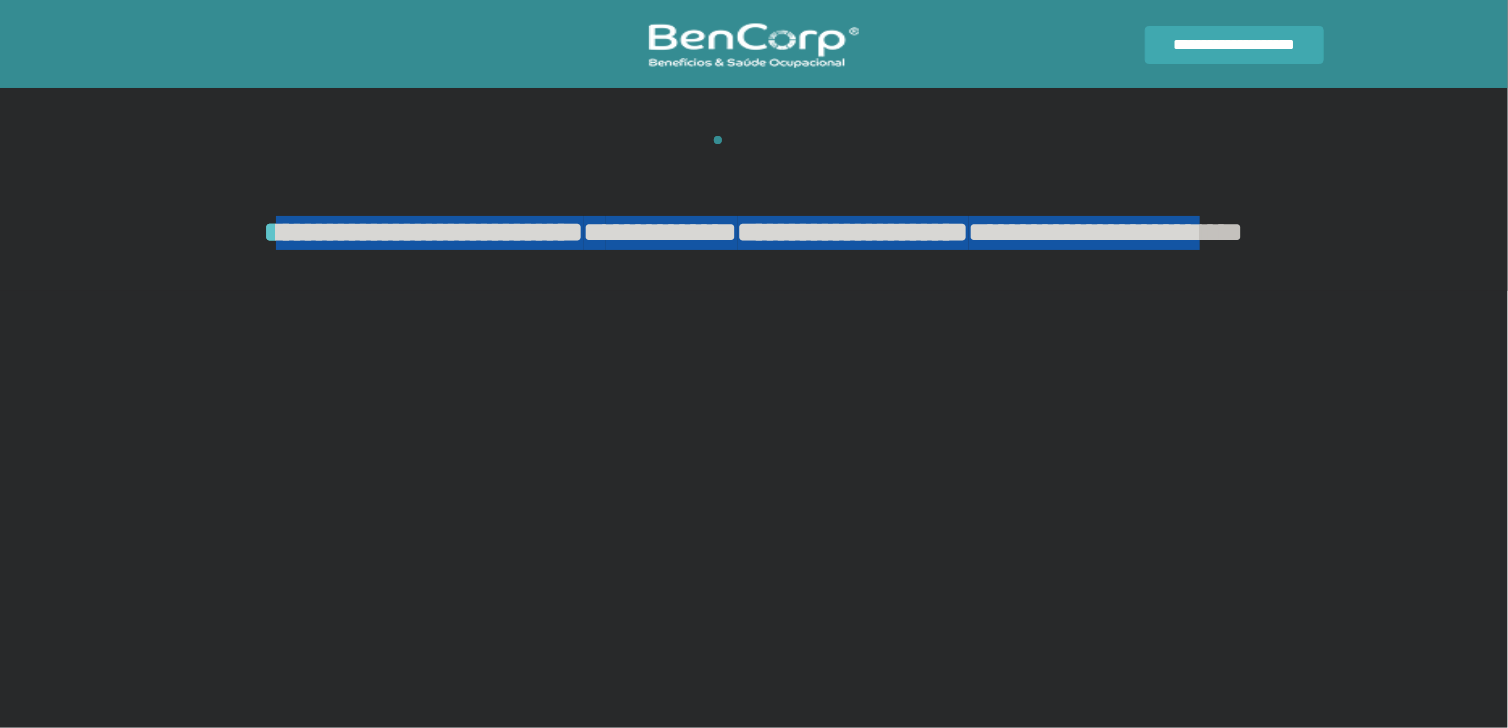 click on "**********" at bounding box center (754, 249) 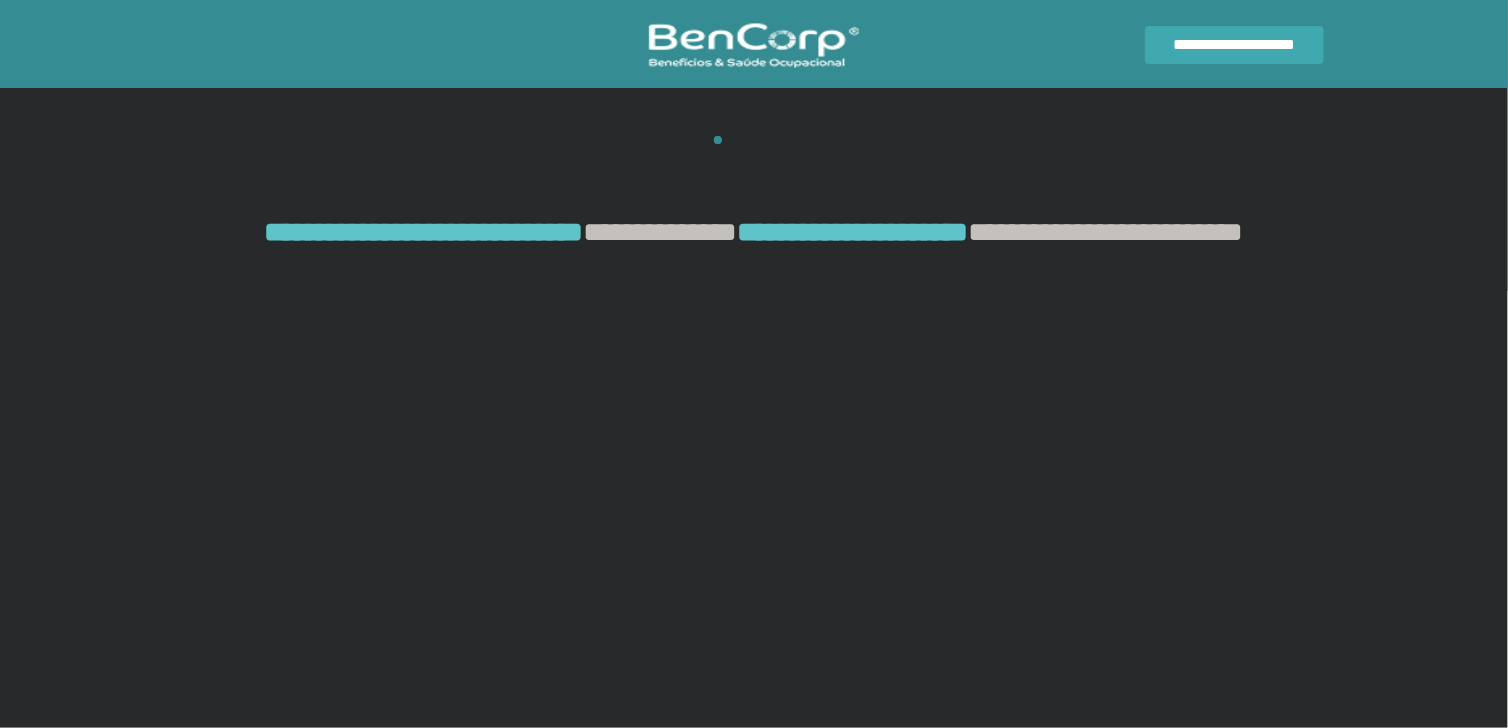 click on "**********" at bounding box center (754, 213) 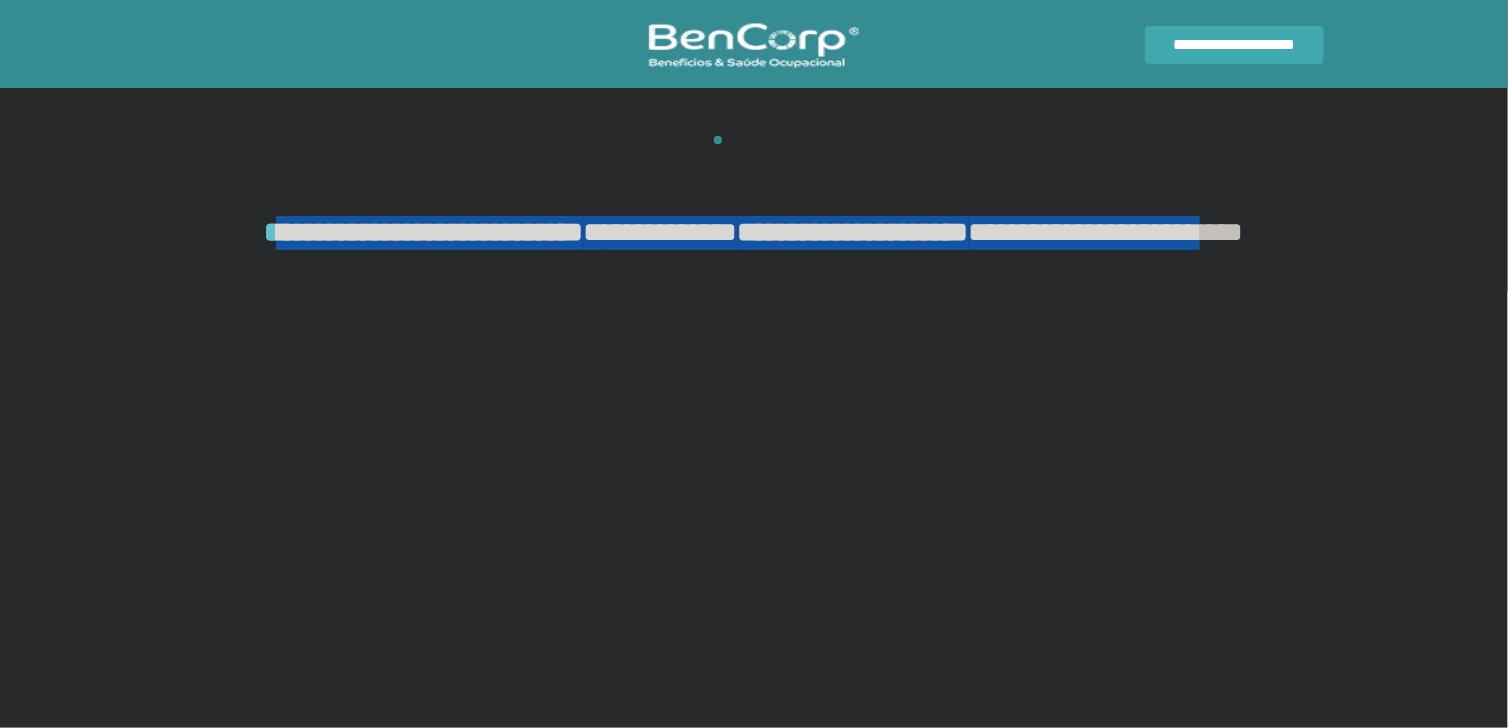 drag, startPoint x: 242, startPoint y: 229, endPoint x: 788, endPoint y: 267, distance: 547.32074 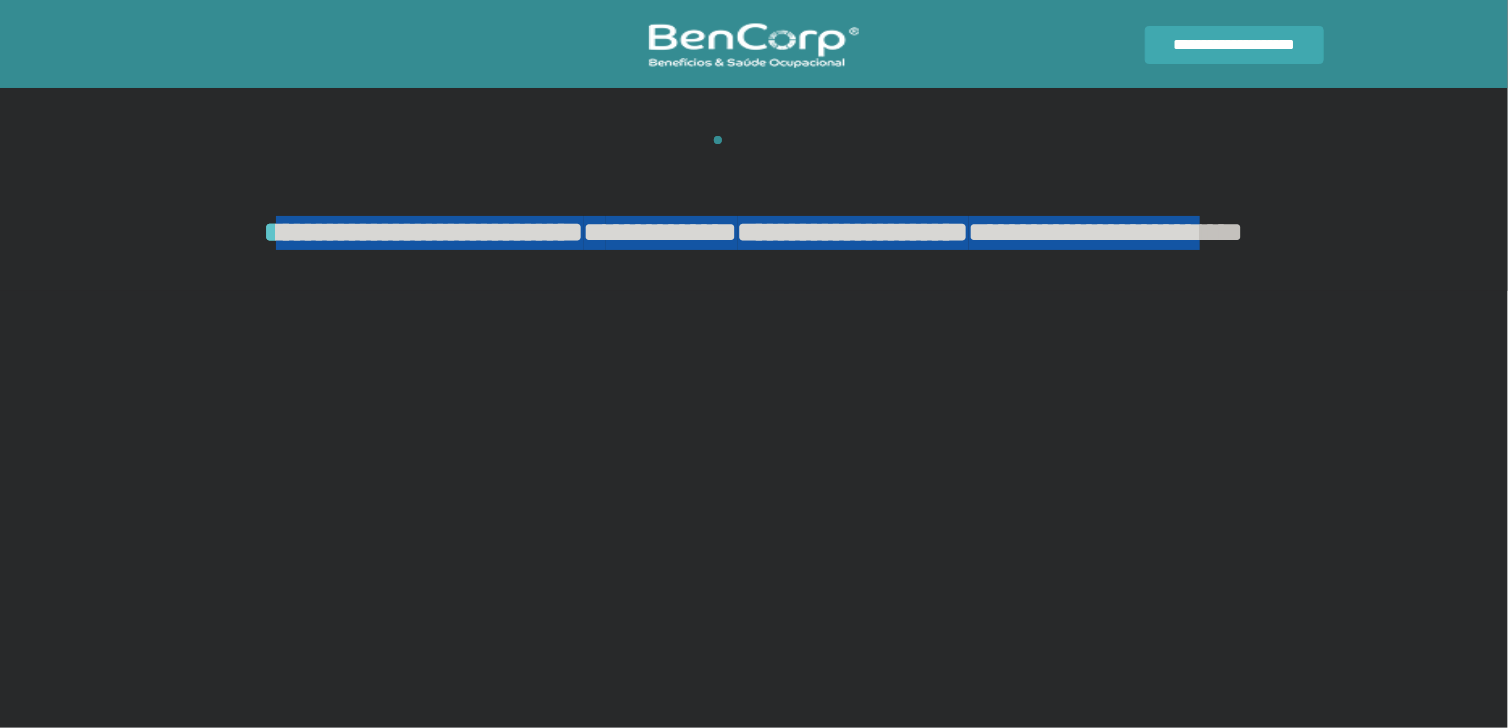 click on "**********" at bounding box center [754, 249] 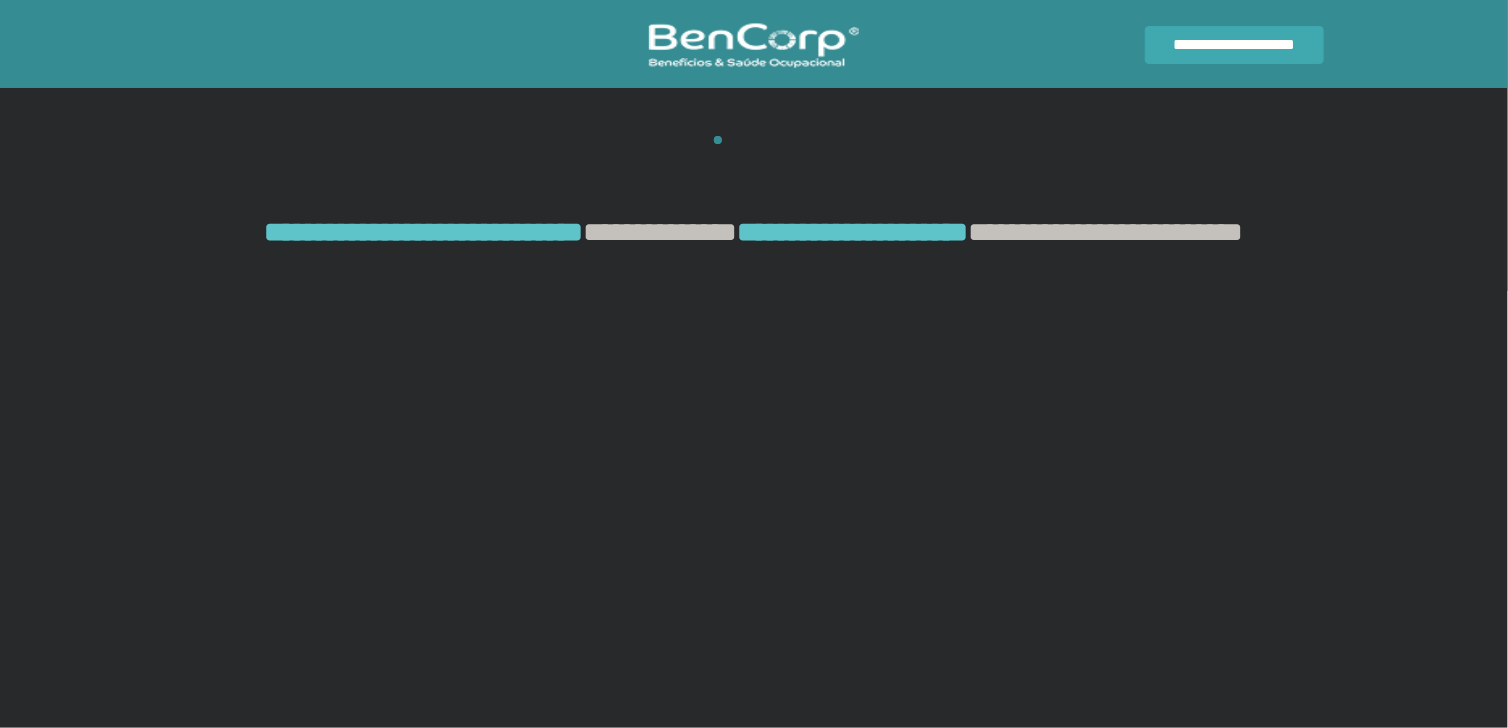 drag, startPoint x: 638, startPoint y: 240, endPoint x: 628, endPoint y: 237, distance: 10.440307 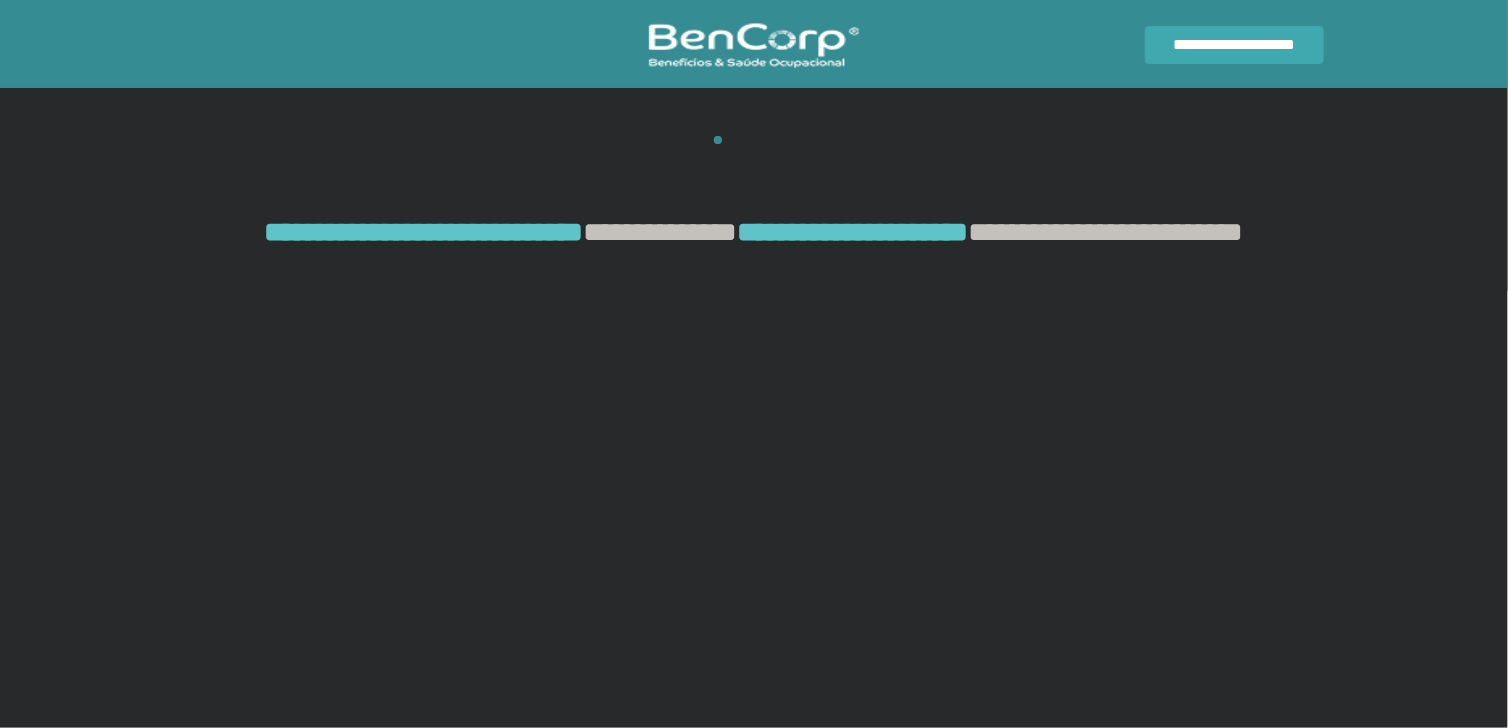 click on "**********" at bounding box center [925, 232] 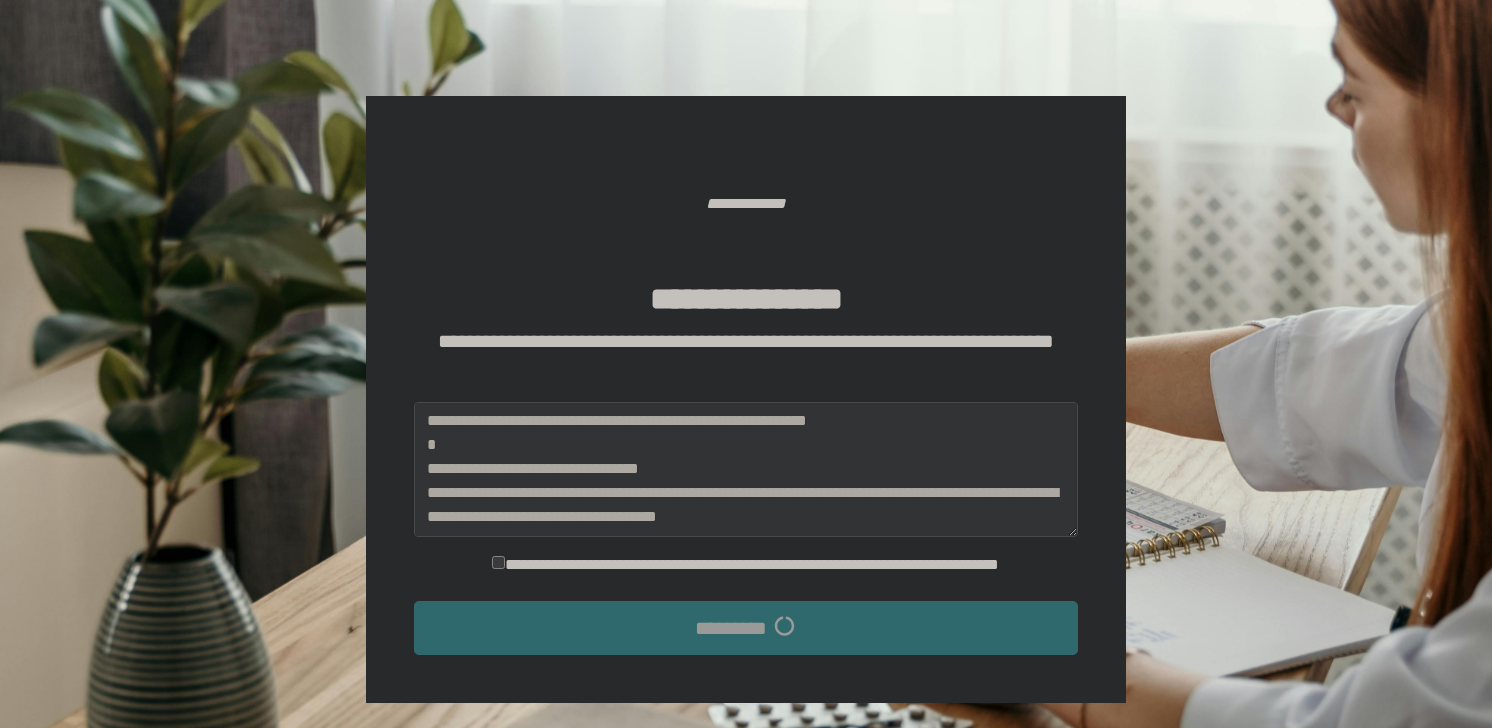 scroll, scrollTop: 0, scrollLeft: 0, axis: both 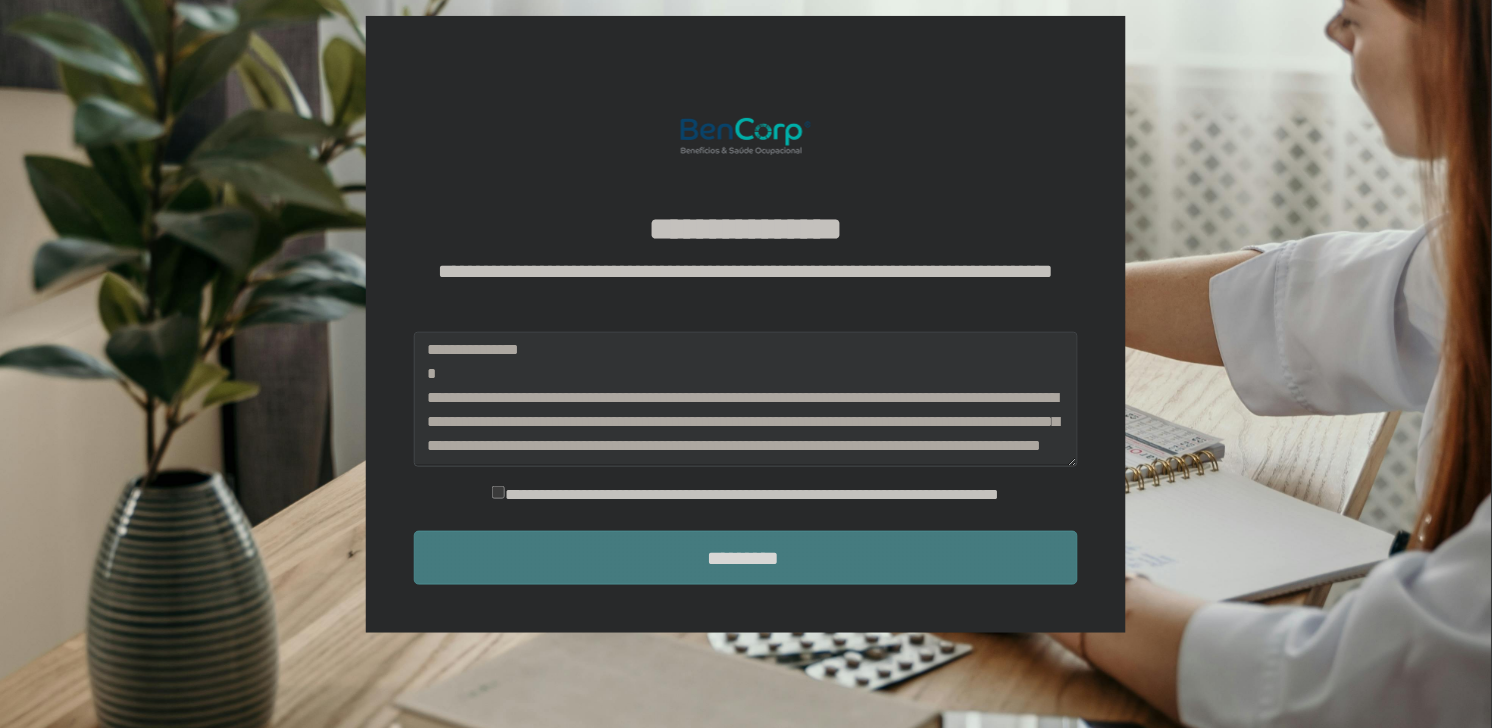 click on "*********" at bounding box center (746, 558) 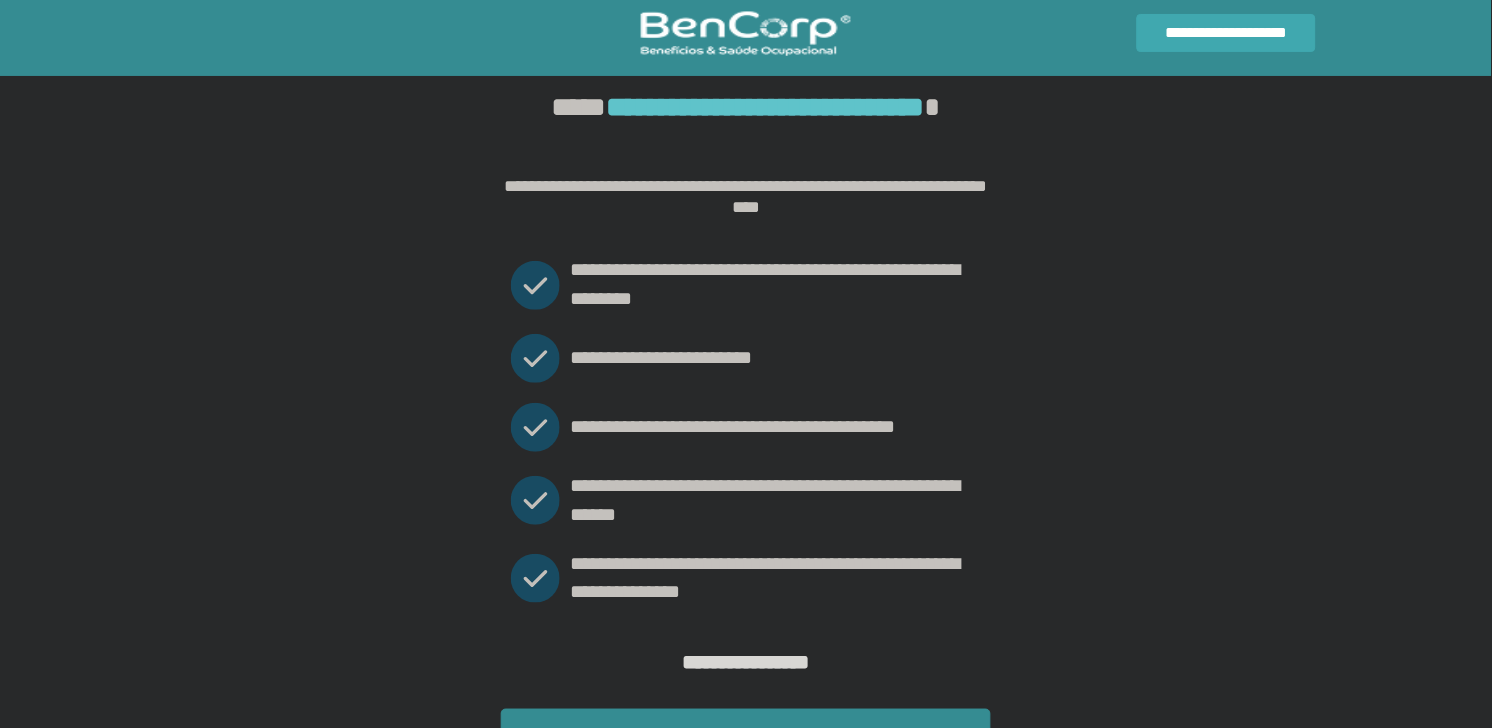 scroll, scrollTop: 0, scrollLeft: 0, axis: both 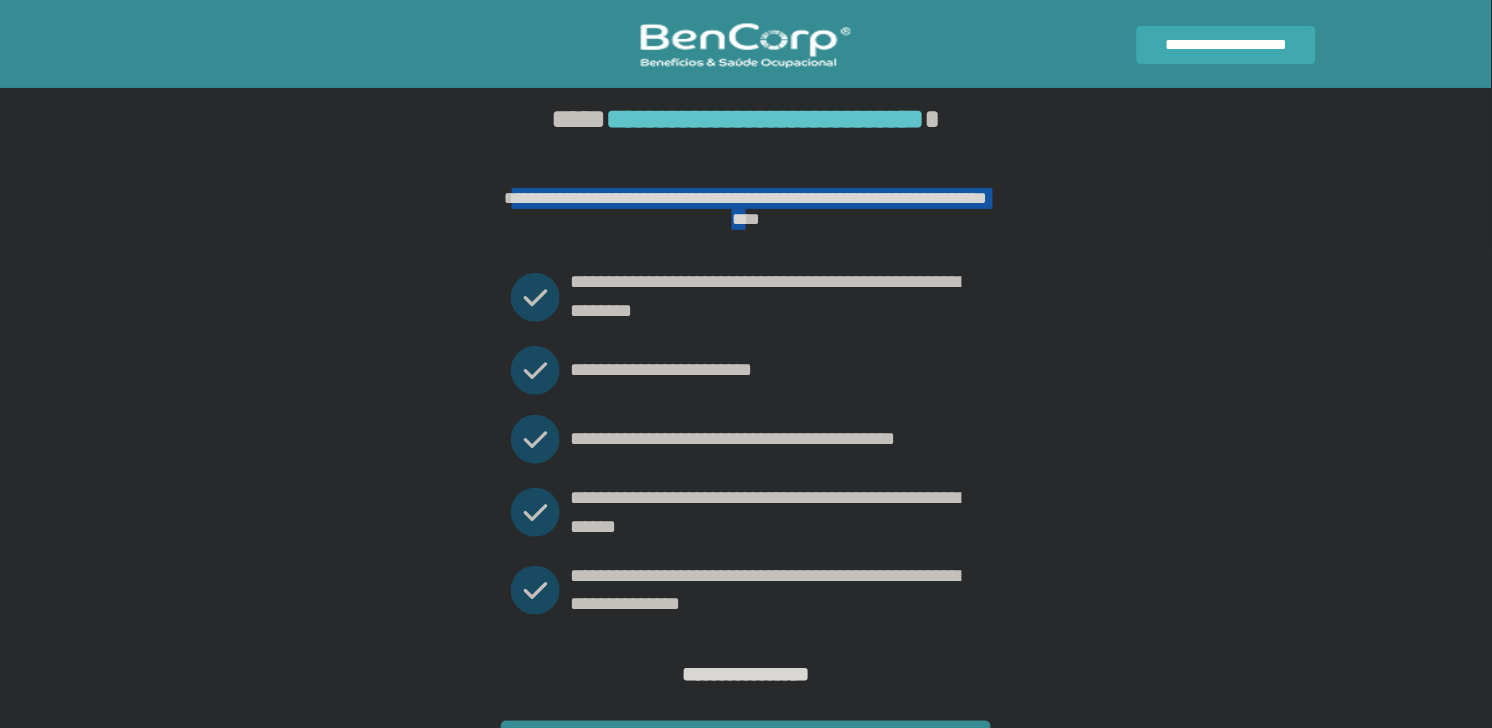 drag, startPoint x: 551, startPoint y: 195, endPoint x: 798, endPoint y: 216, distance: 247.8911 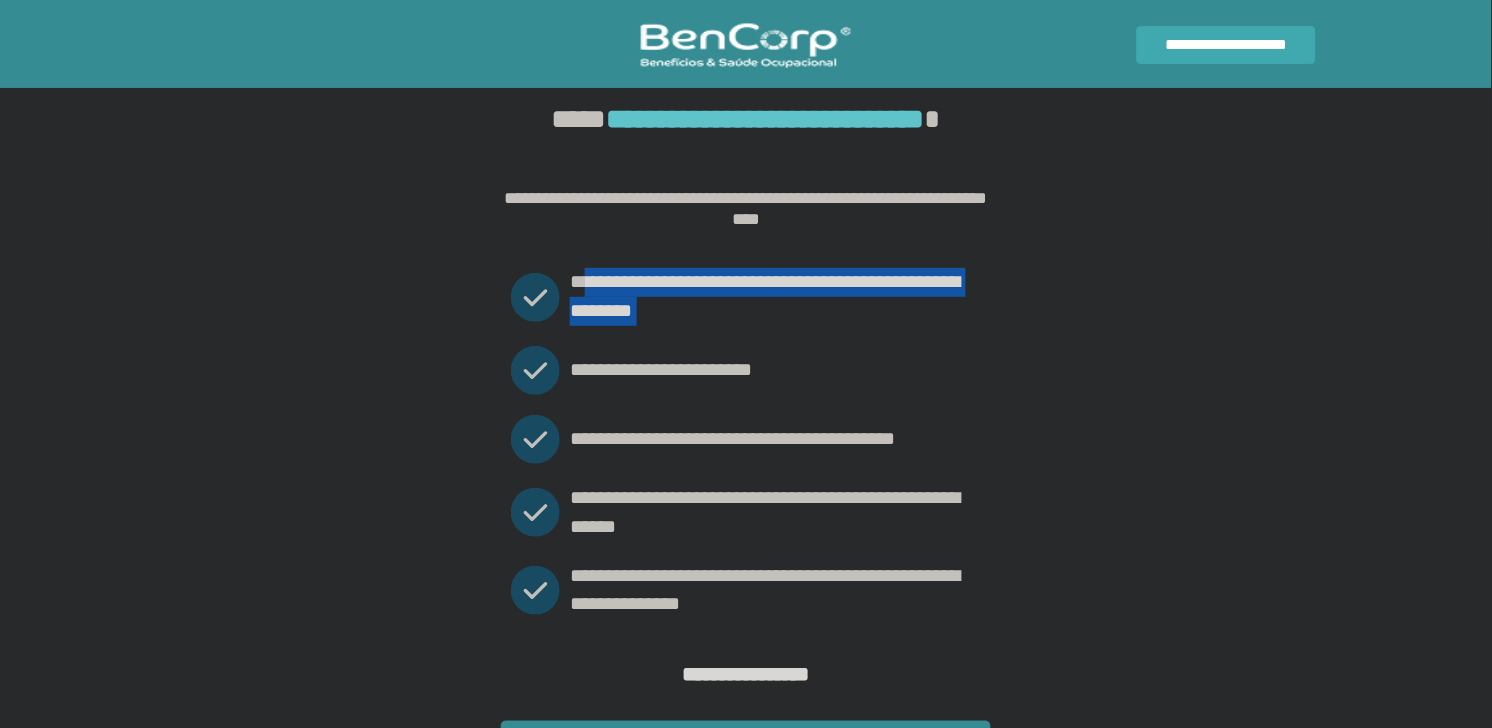 drag, startPoint x: 643, startPoint y: 306, endPoint x: 622, endPoint y: 352, distance: 50.566788 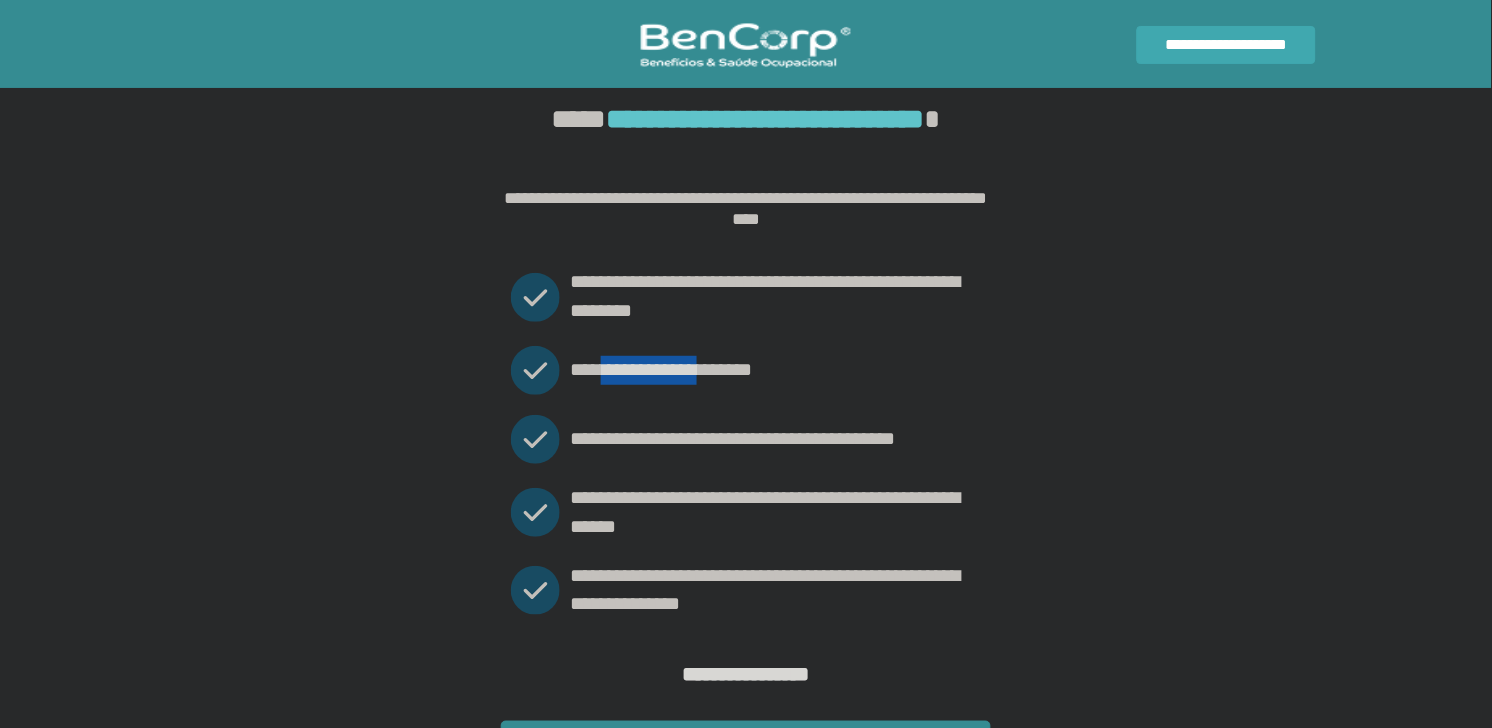 drag, startPoint x: 616, startPoint y: 356, endPoint x: 730, endPoint y: 370, distance: 114.85643 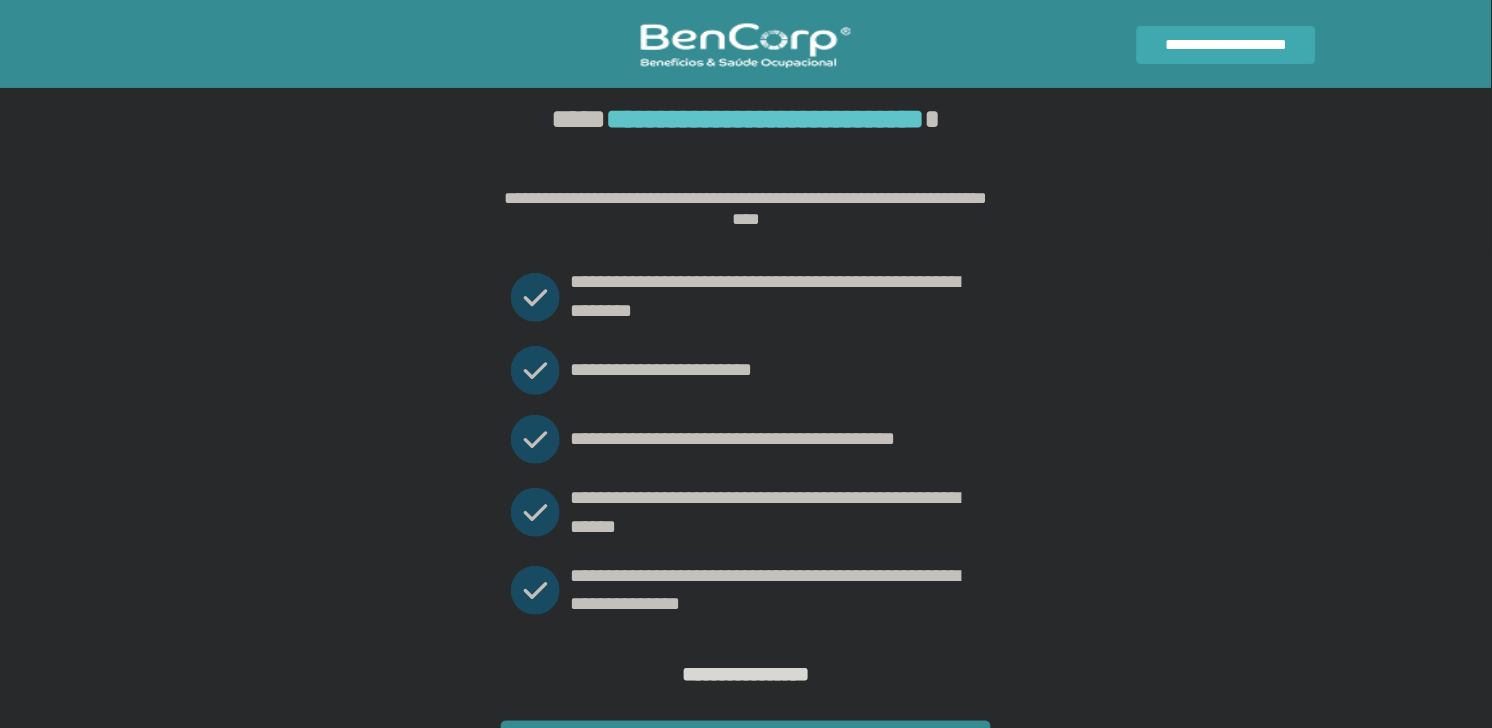 click on "**********" at bounding box center [775, 297] 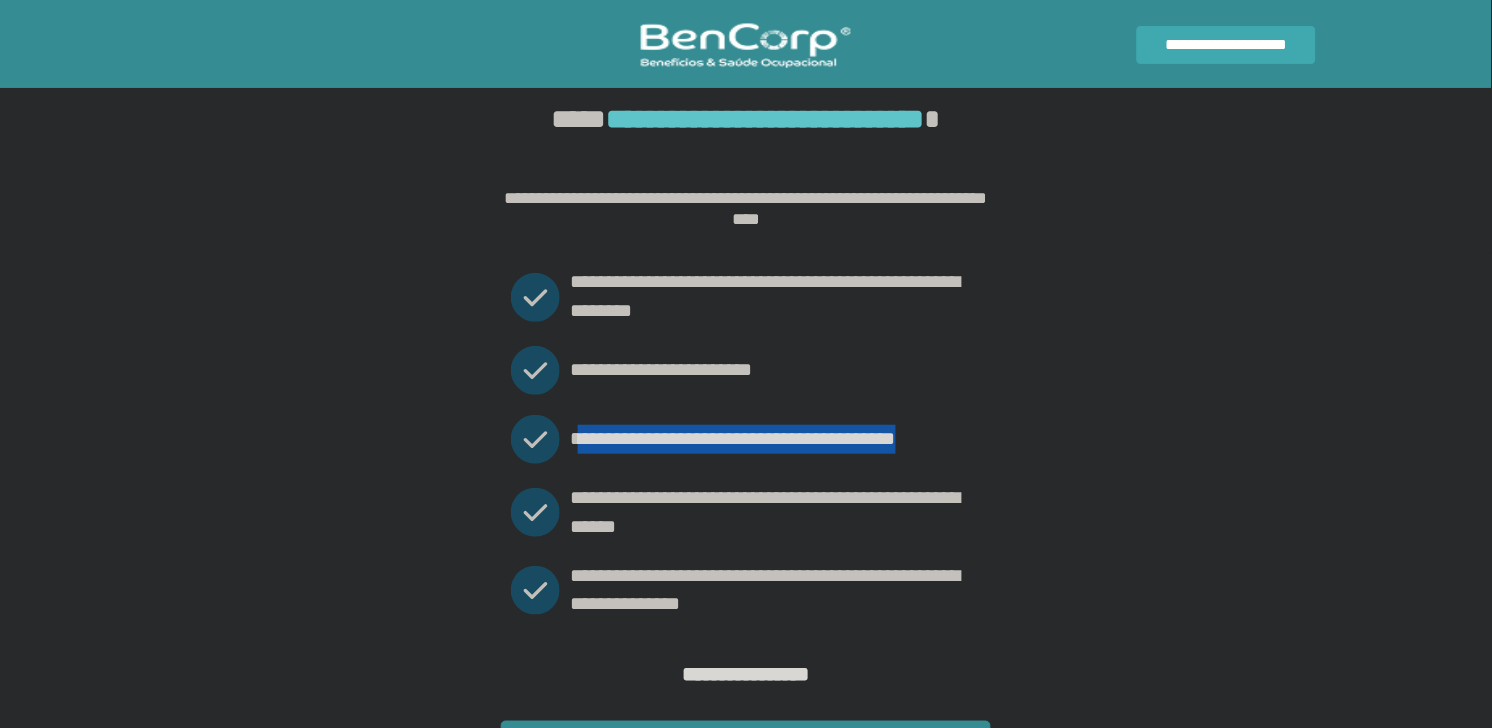 drag, startPoint x: 591, startPoint y: 447, endPoint x: 720, endPoint y: 445, distance: 129.0155 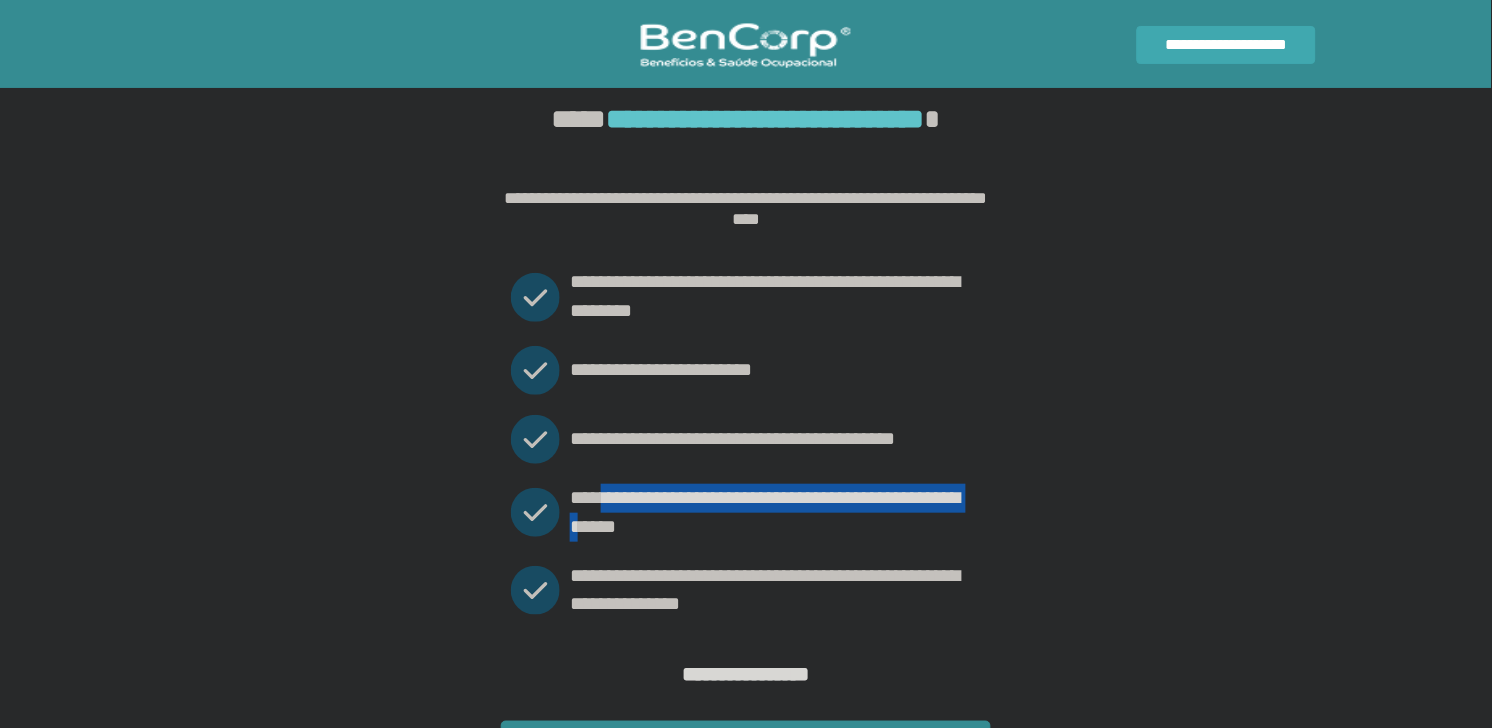 drag, startPoint x: 614, startPoint y: 507, endPoint x: 642, endPoint y: 537, distance: 41.036568 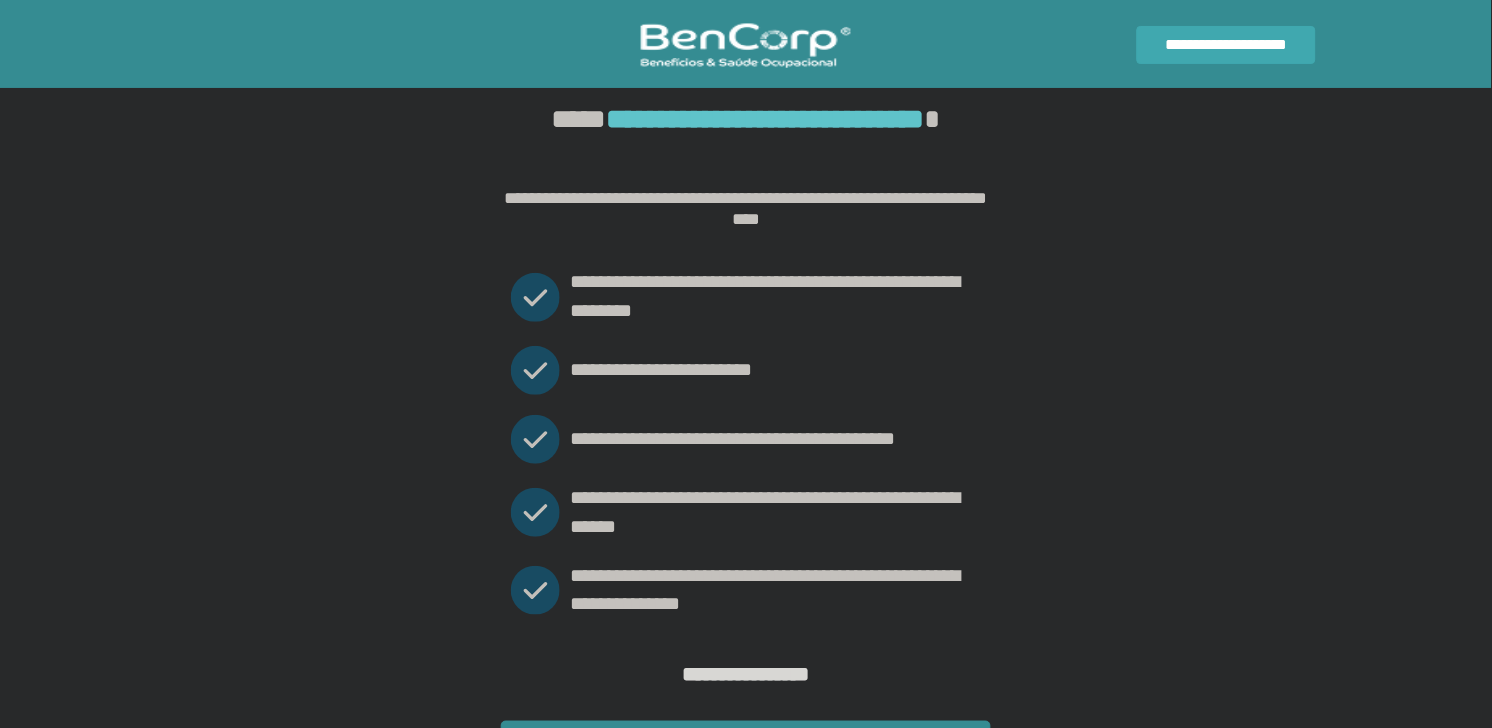 scroll, scrollTop: 47, scrollLeft: 0, axis: vertical 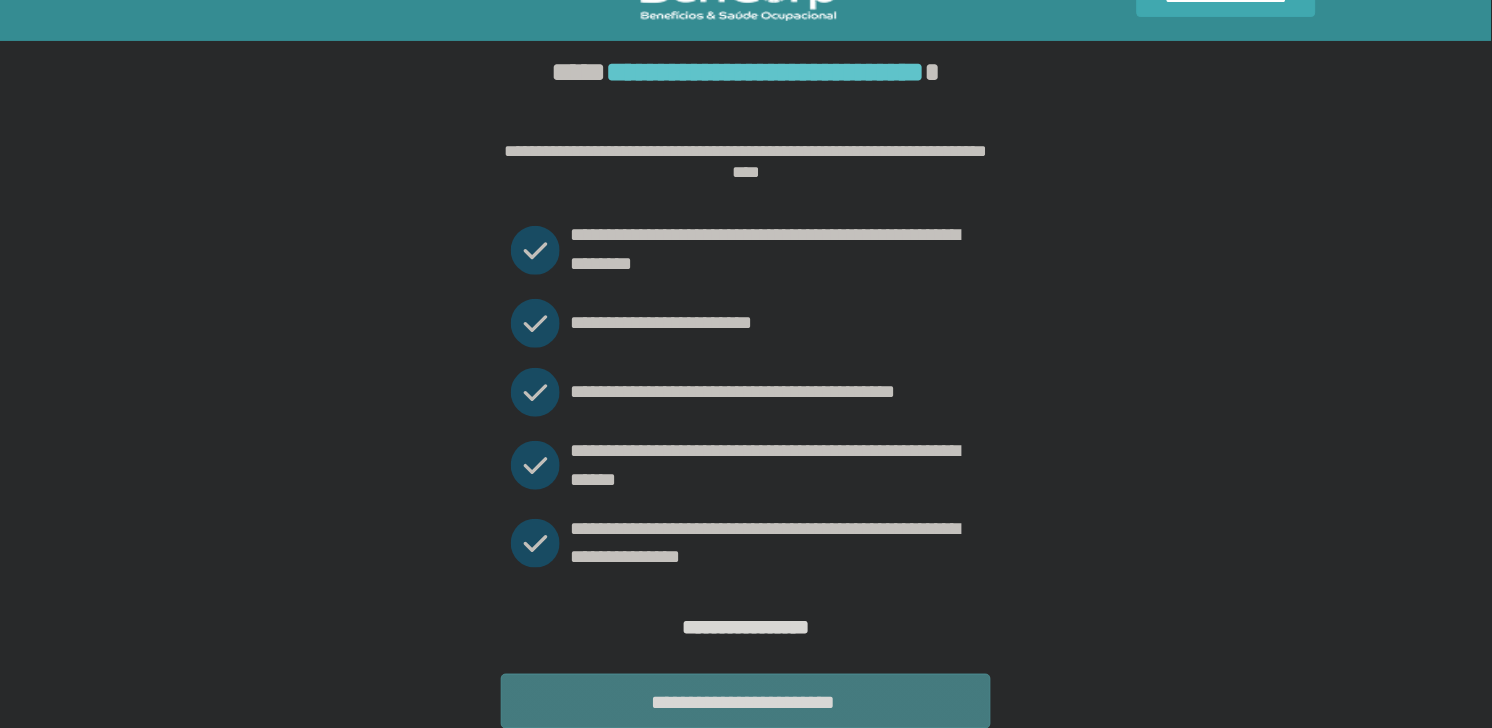 click on "**********" at bounding box center (746, 701) 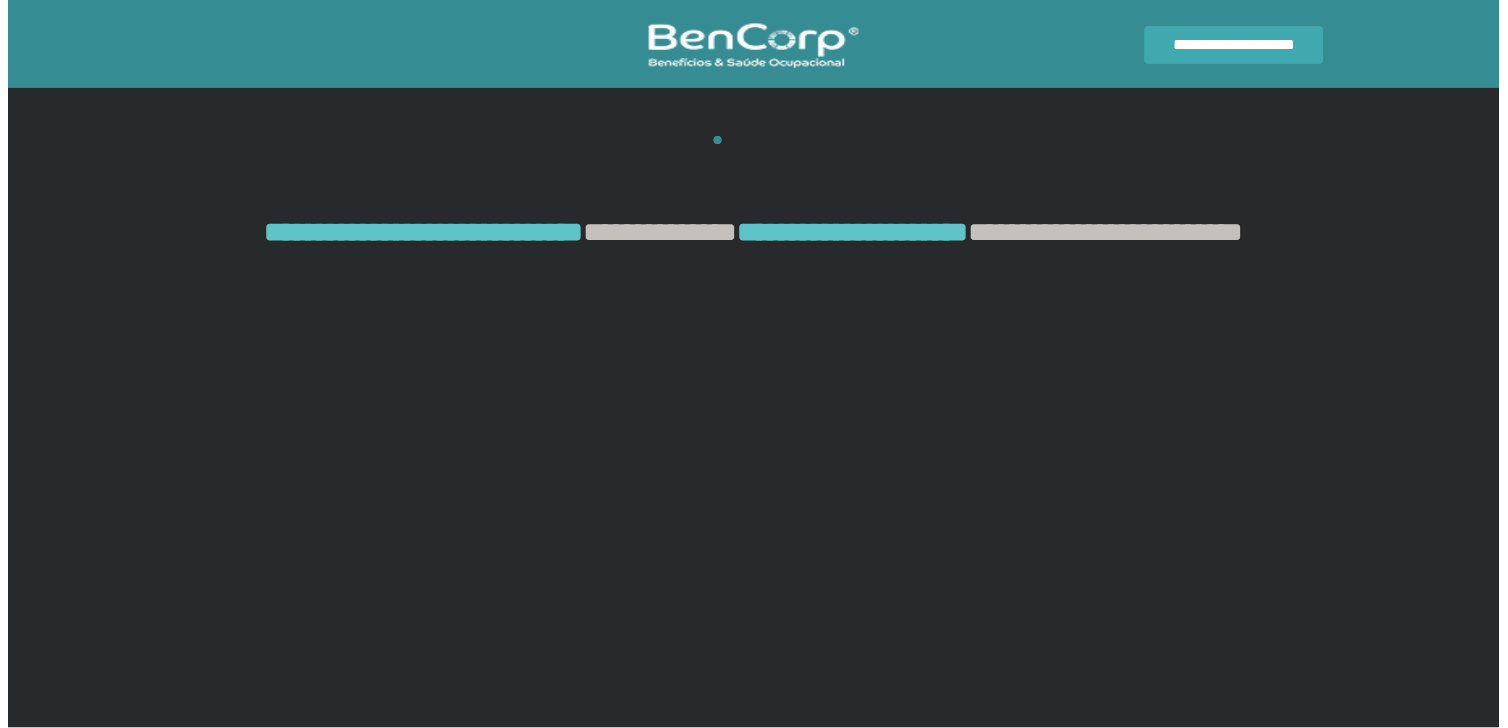 scroll, scrollTop: 0, scrollLeft: 0, axis: both 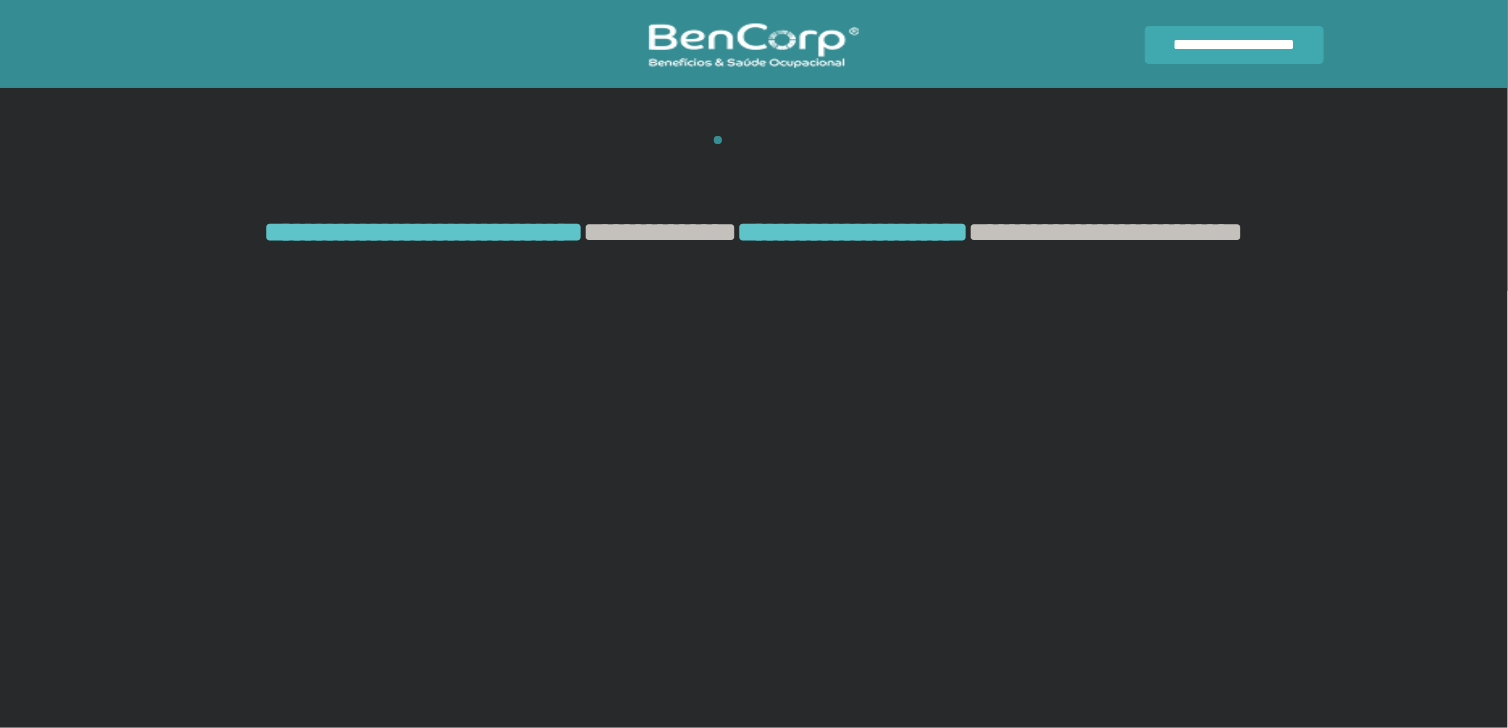 click on "**********" at bounding box center [754, 213] 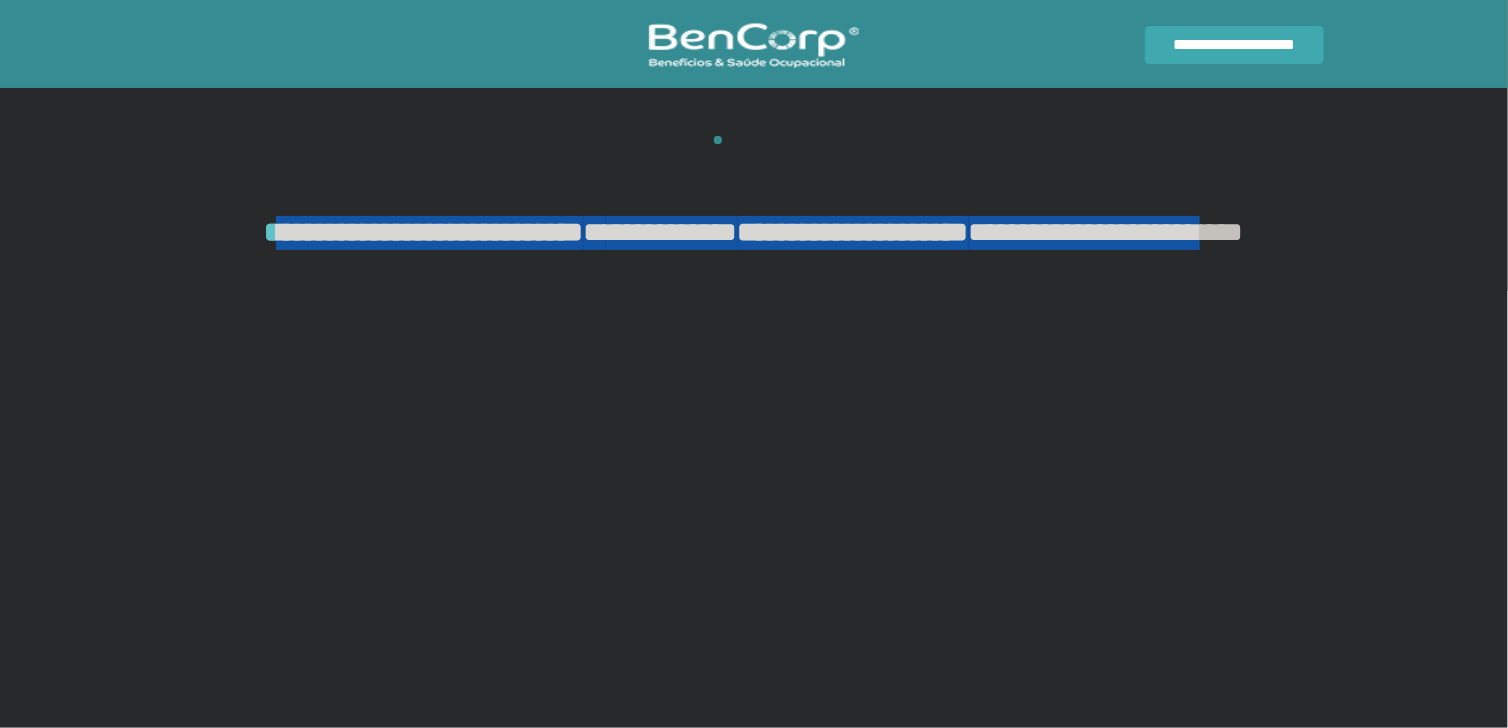 drag, startPoint x: 252, startPoint y: 237, endPoint x: 784, endPoint y: 268, distance: 532.9024 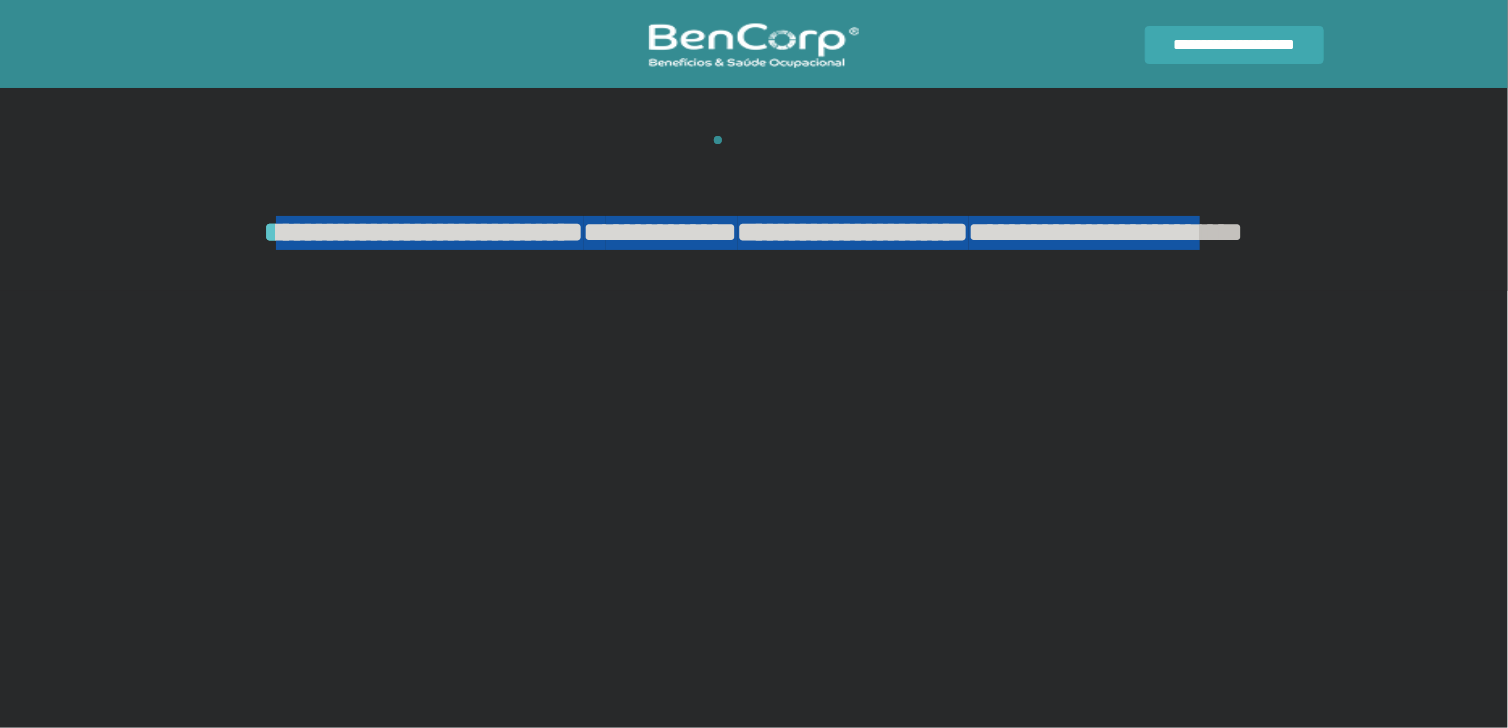 click on "**********" at bounding box center (754, 249) 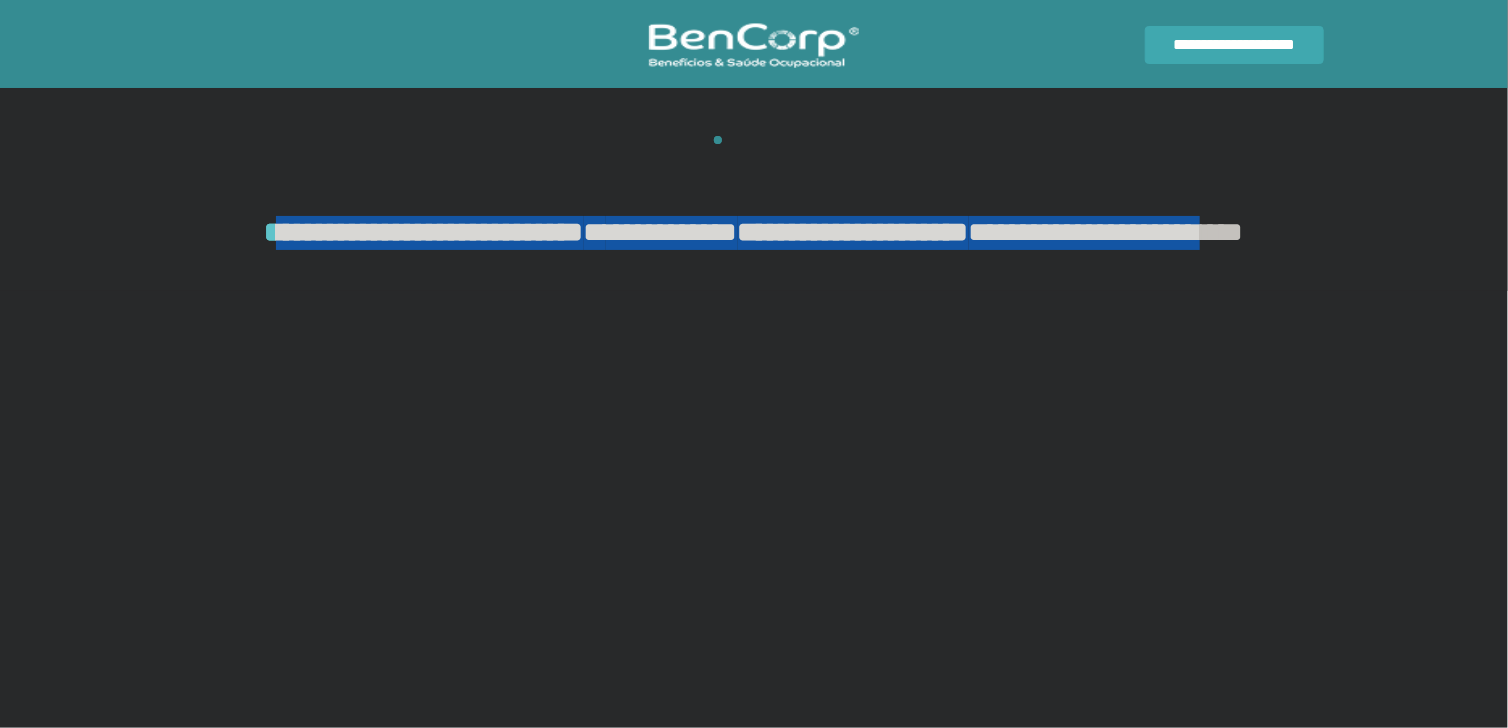 drag, startPoint x: 782, startPoint y: 277, endPoint x: 235, endPoint y: 238, distance: 548.38855 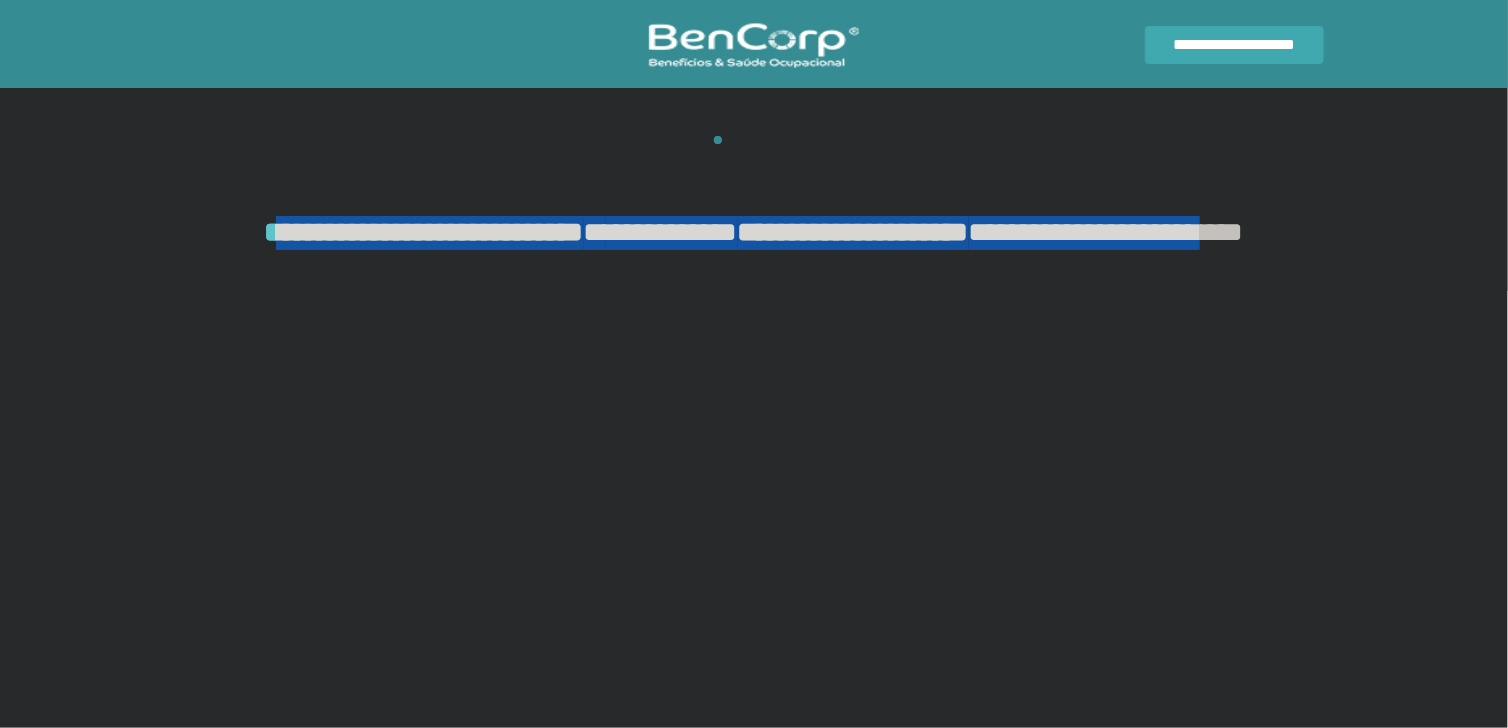 click on "**********" at bounding box center [754, 249] 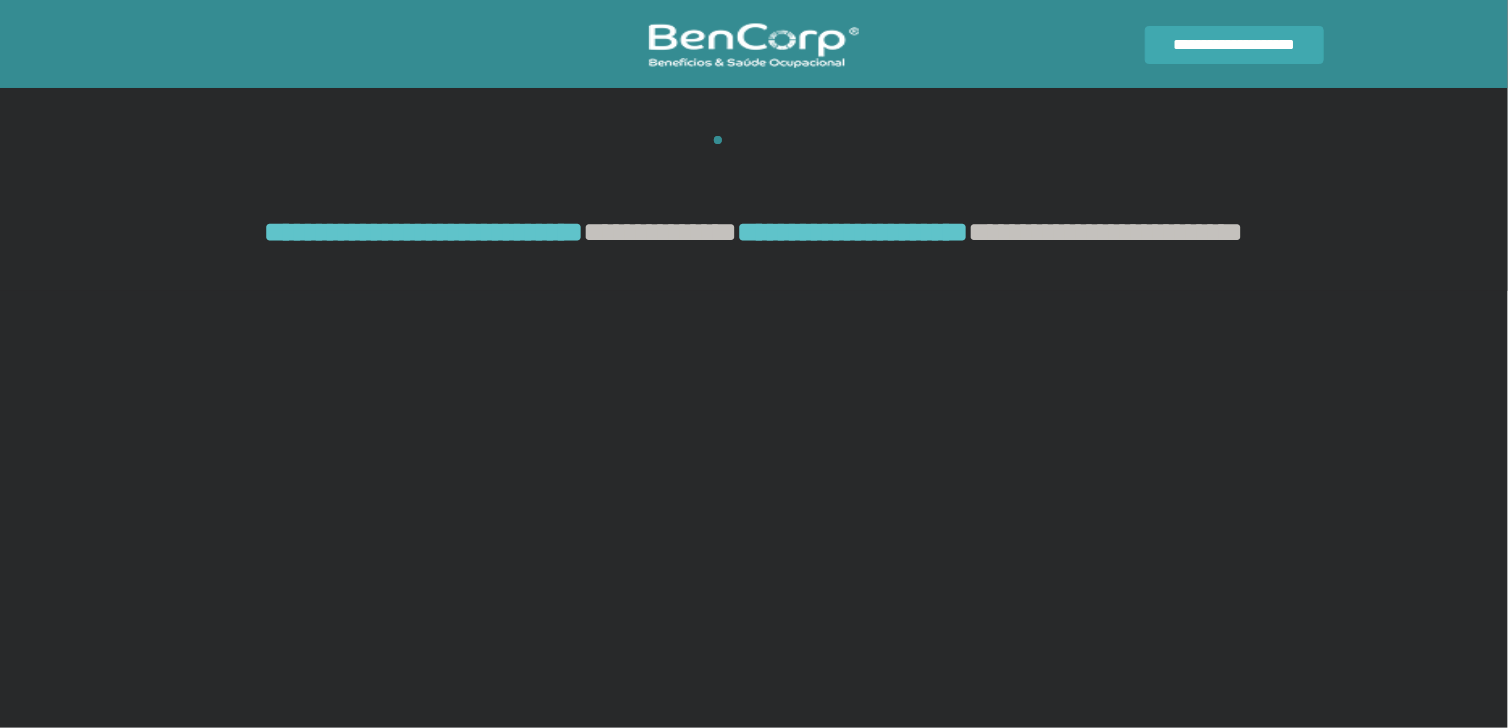 click on "**********" at bounding box center [754, 213] 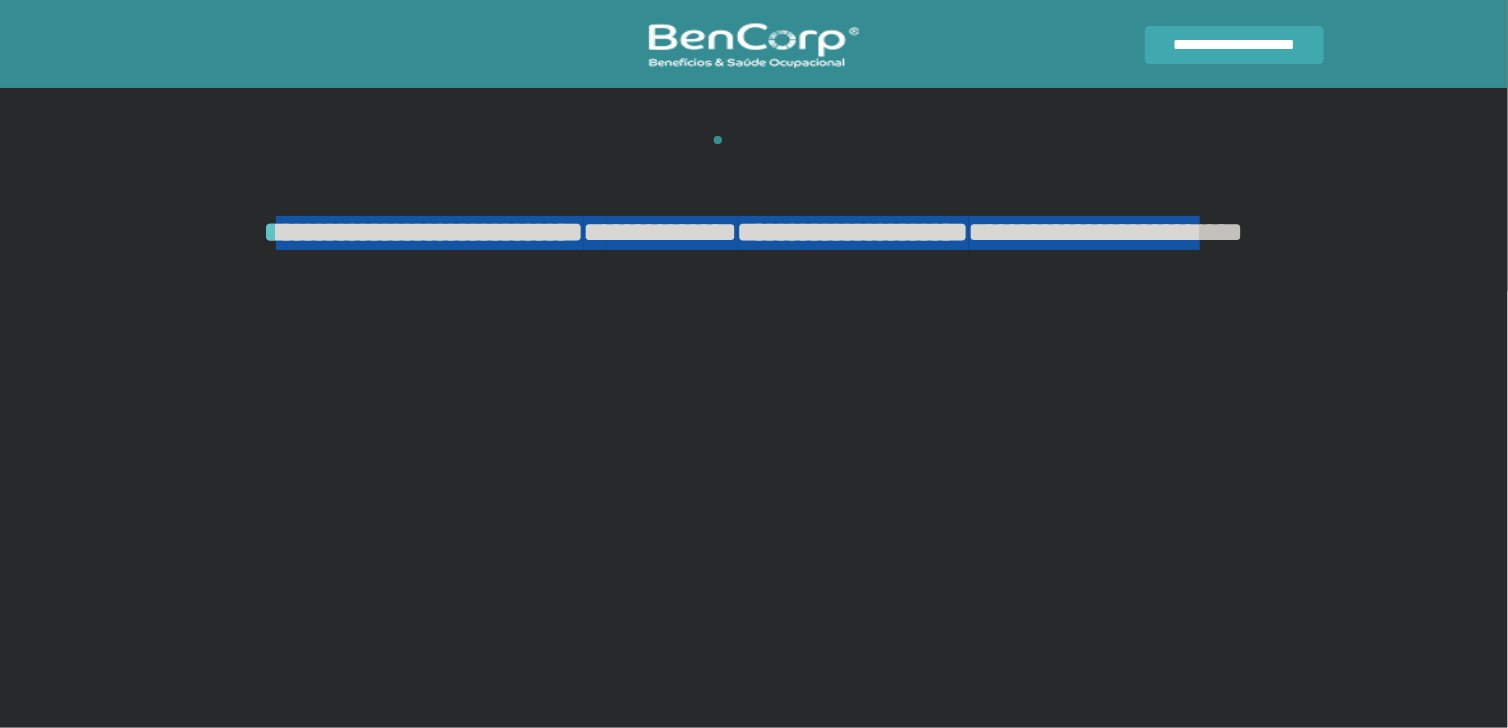 drag, startPoint x: 353, startPoint y: 231, endPoint x: 784, endPoint y: 266, distance: 432.4188 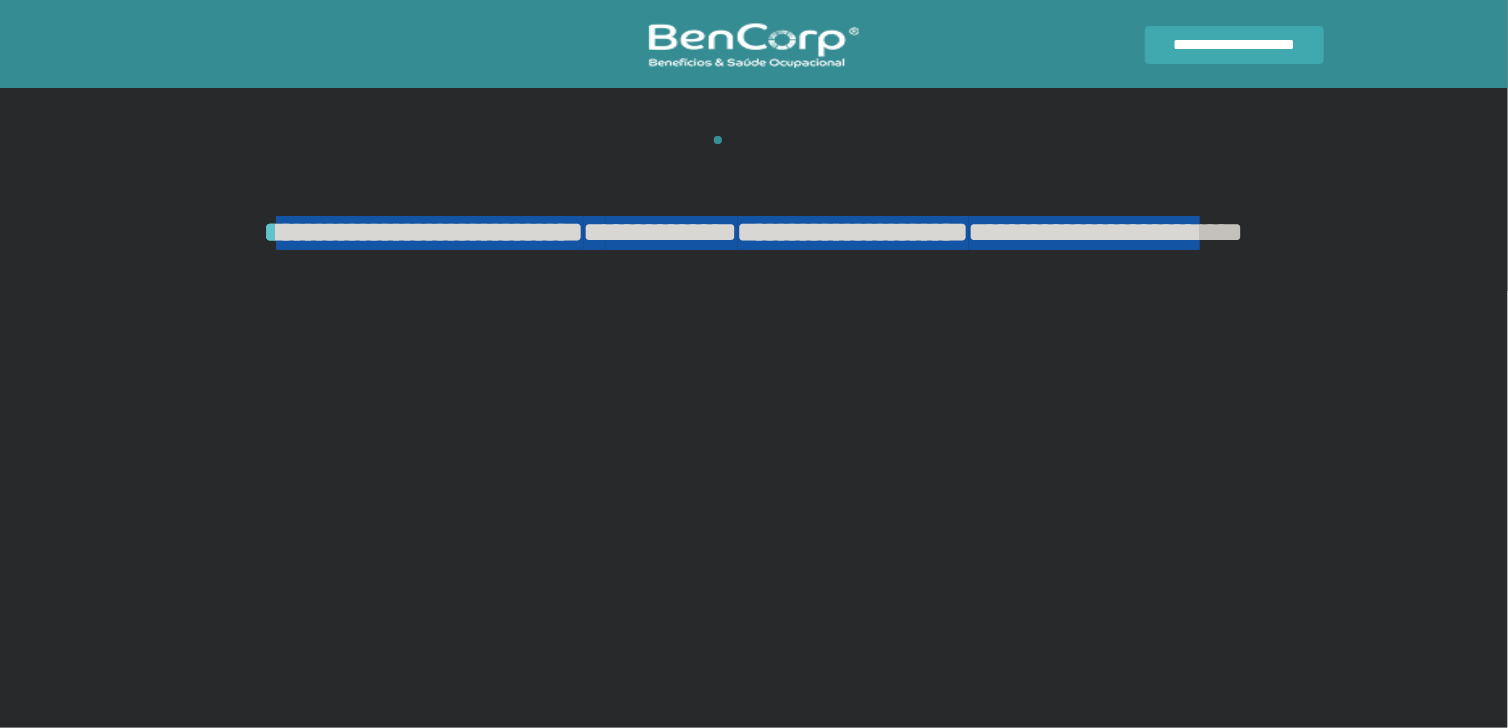 click on "**********" at bounding box center (754, 249) 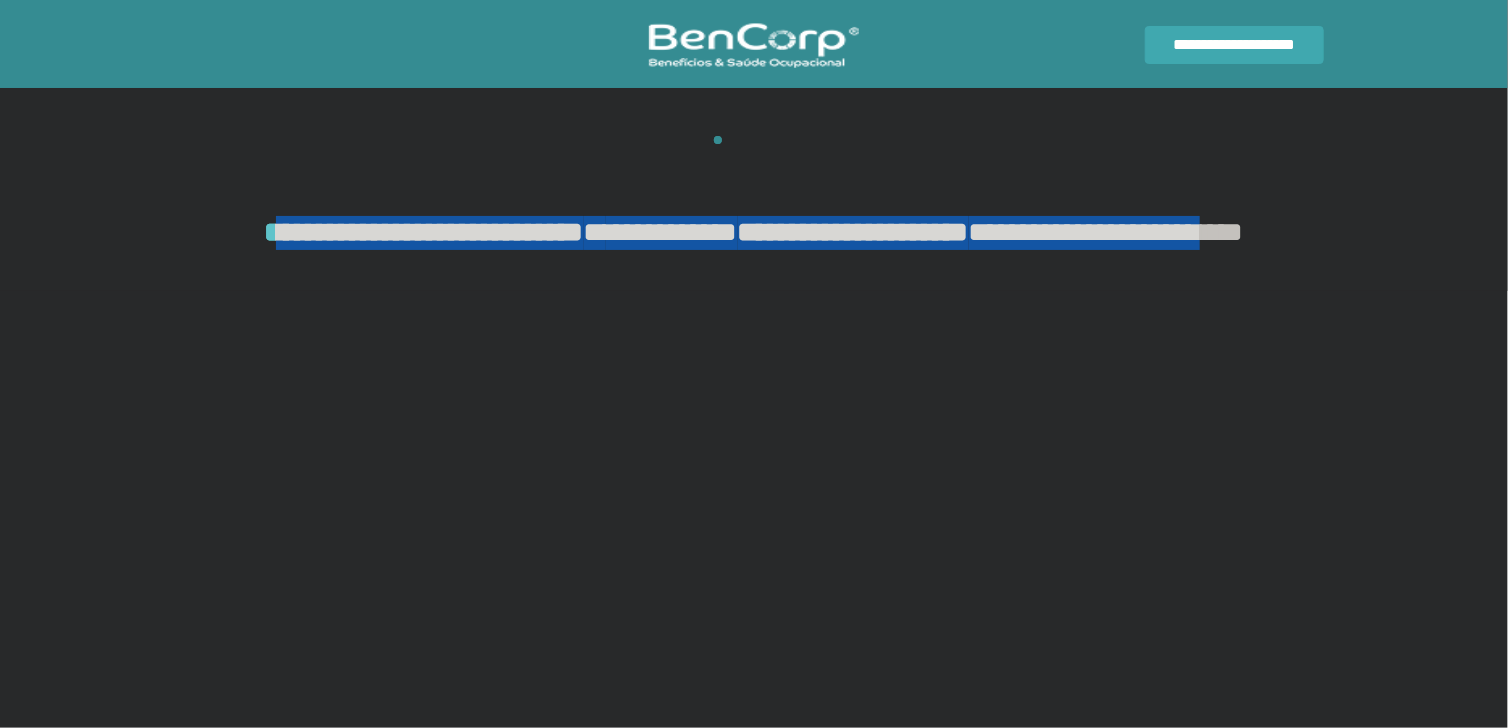 drag, startPoint x: 785, startPoint y: 274, endPoint x: 240, endPoint y: 238, distance: 546.1877 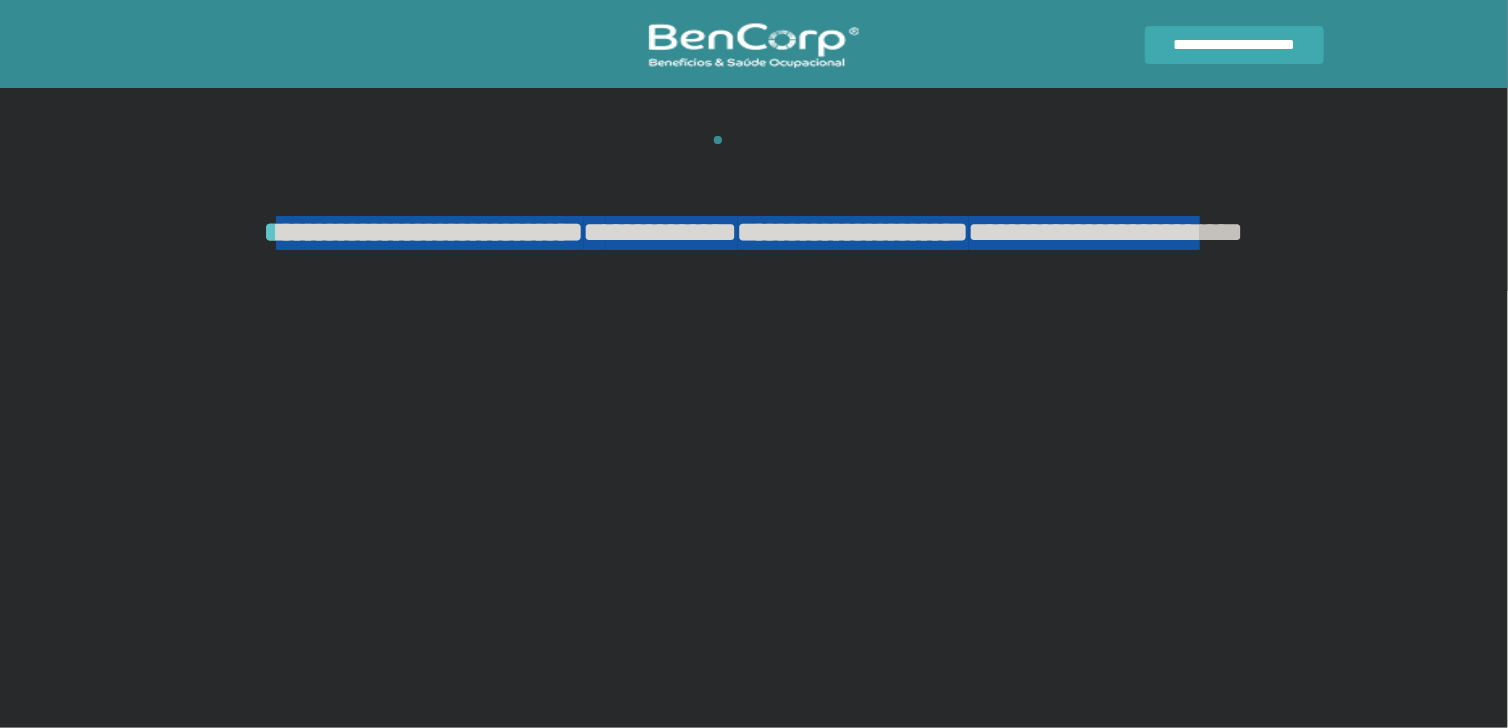 click on "**********" at bounding box center (754, 249) 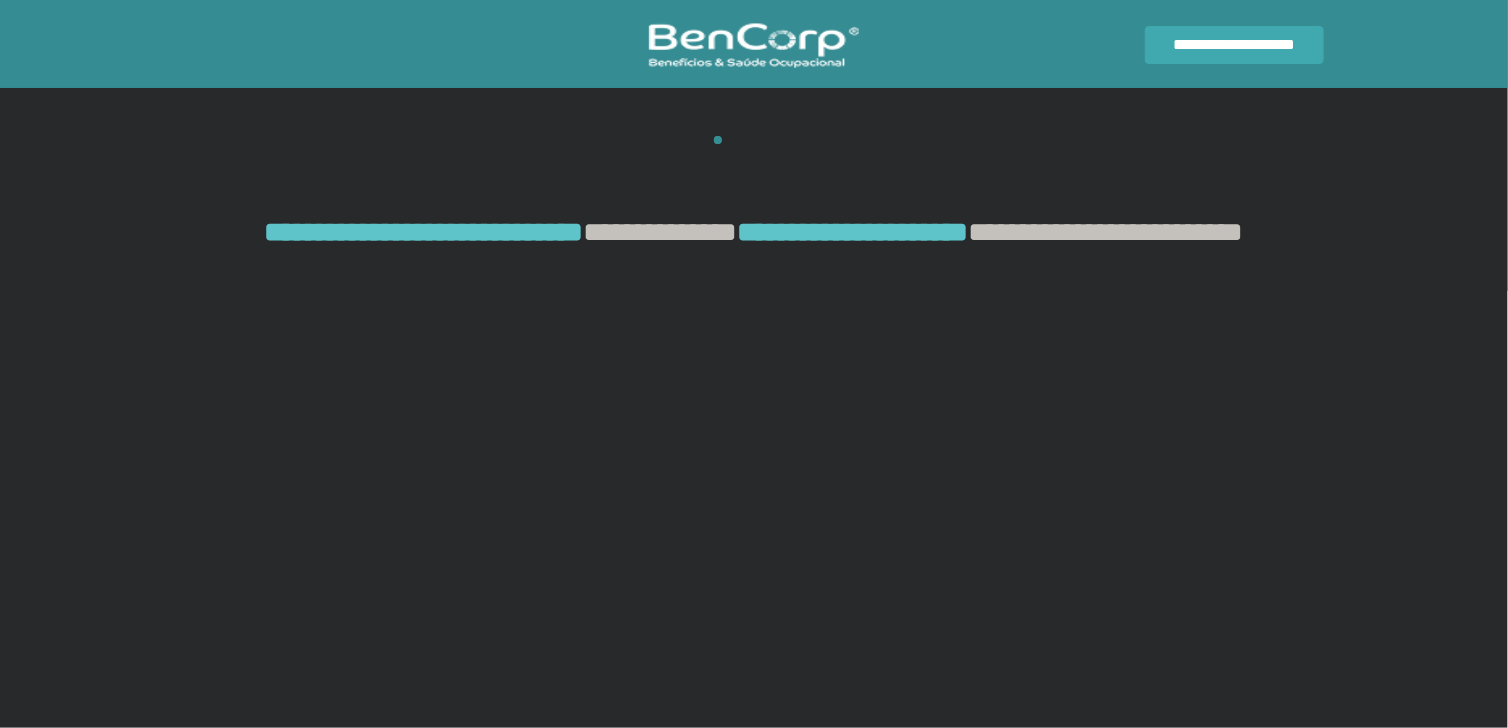 click on "**********" at bounding box center [754, 213] 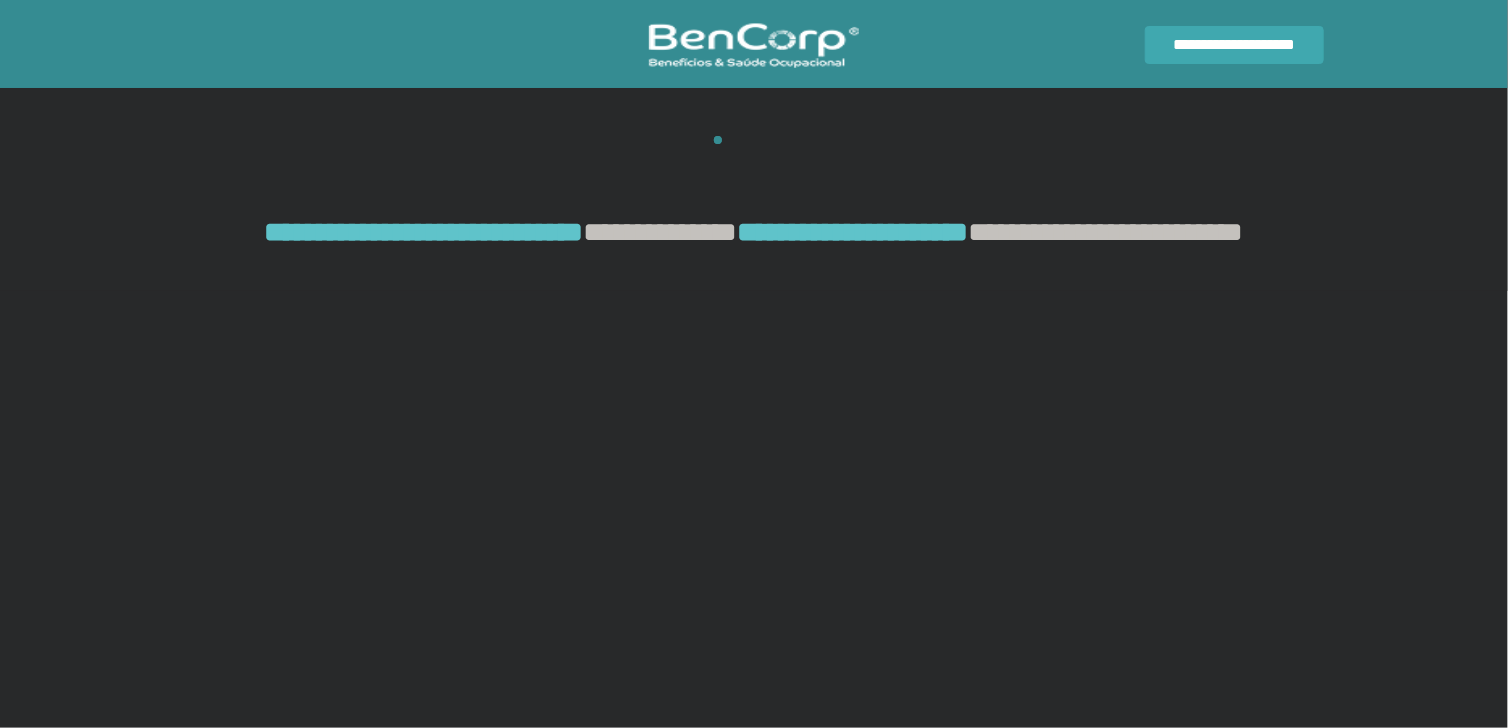 click on "**********" at bounding box center [754, 213] 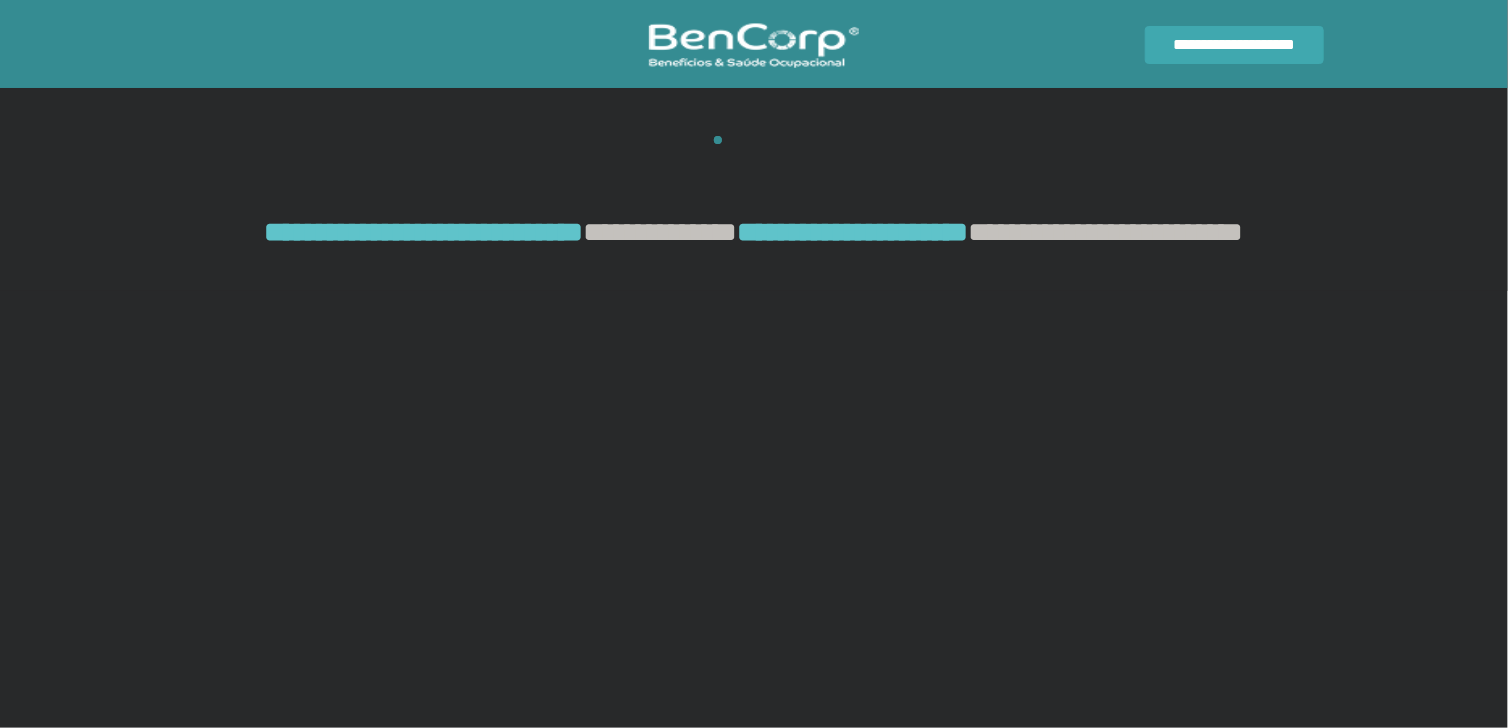 click on "**********" at bounding box center (424, 232) 